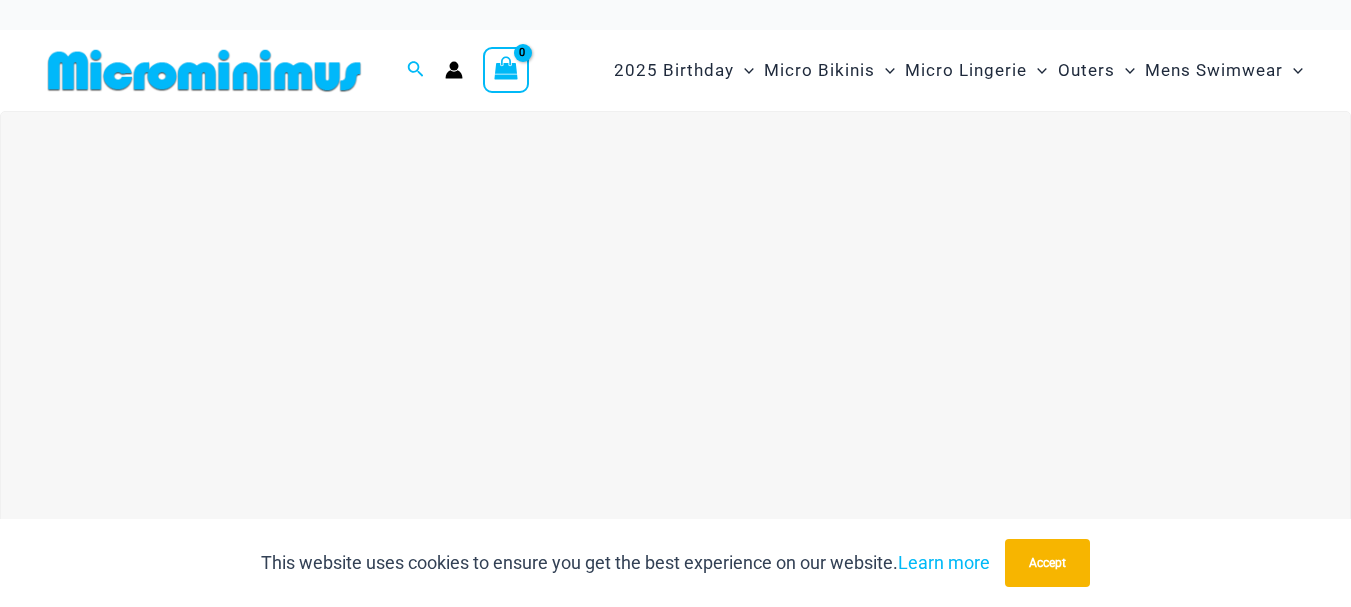 scroll, scrollTop: 0, scrollLeft: 0, axis: both 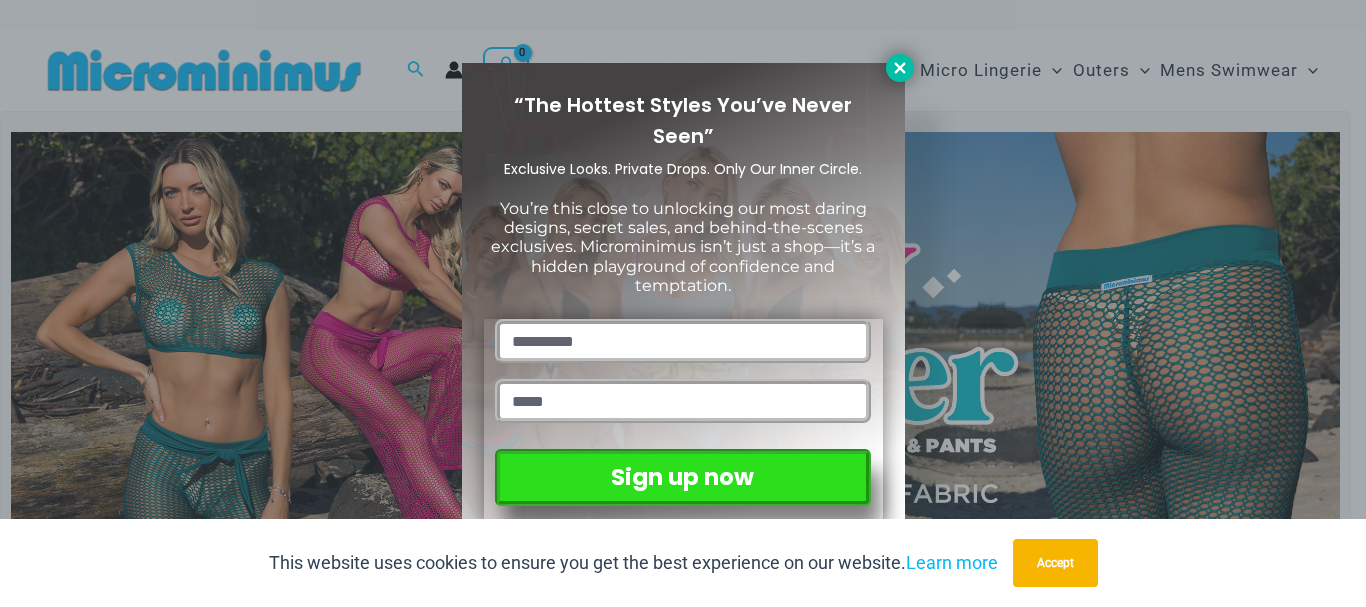 click 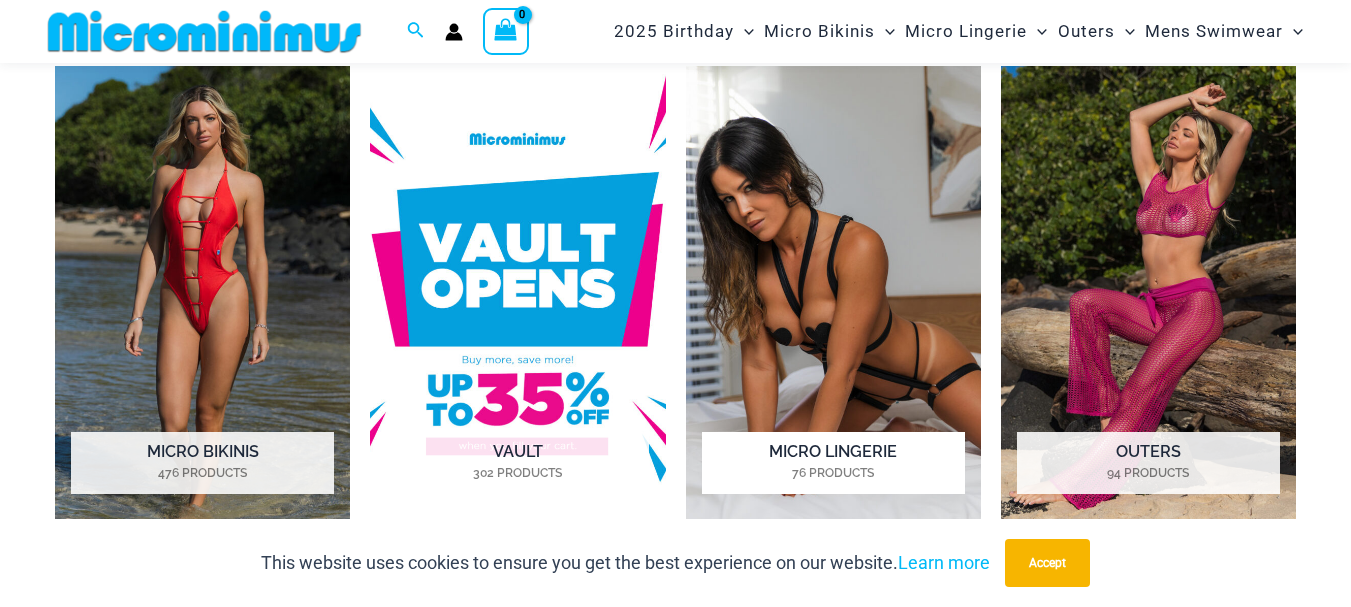 scroll, scrollTop: 881, scrollLeft: 0, axis: vertical 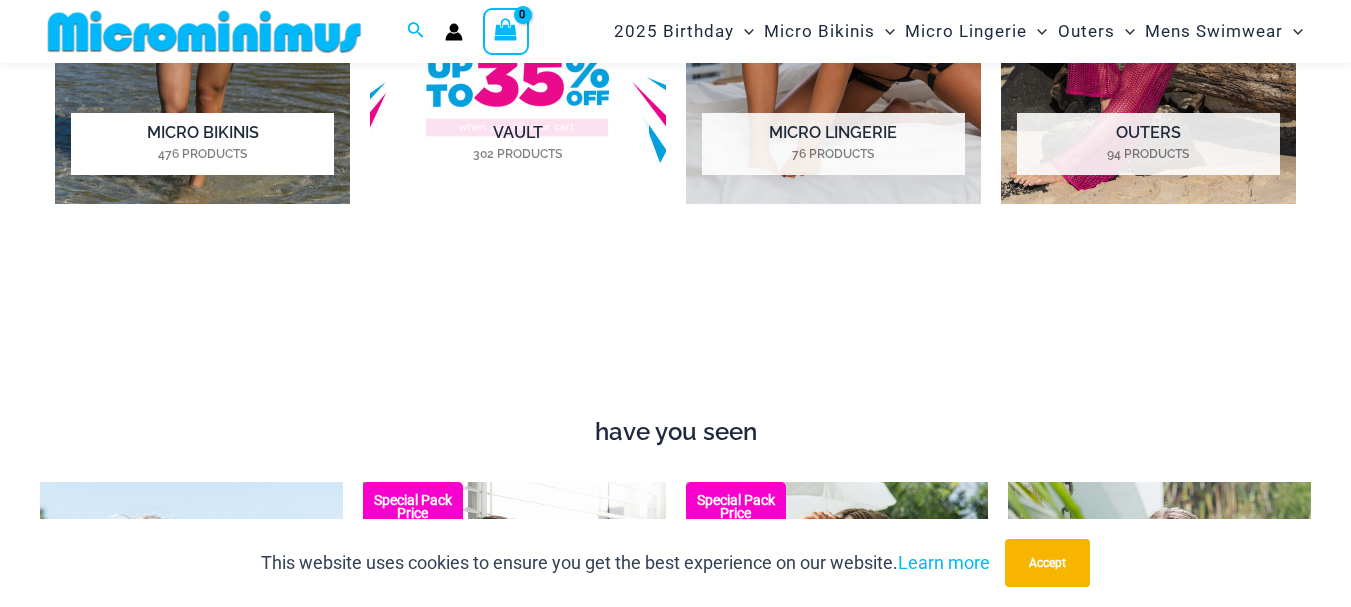 click on "Micro Bikinis 476 Products" at bounding box center (202, 144) 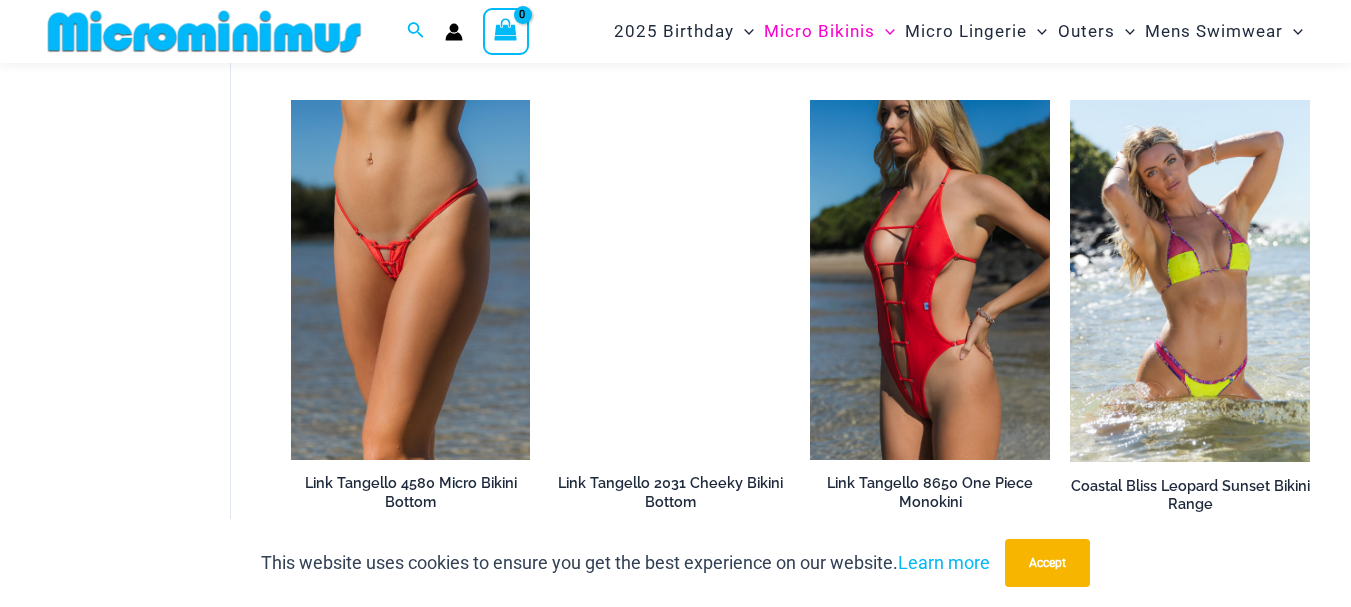 scroll, scrollTop: 1185, scrollLeft: 0, axis: vertical 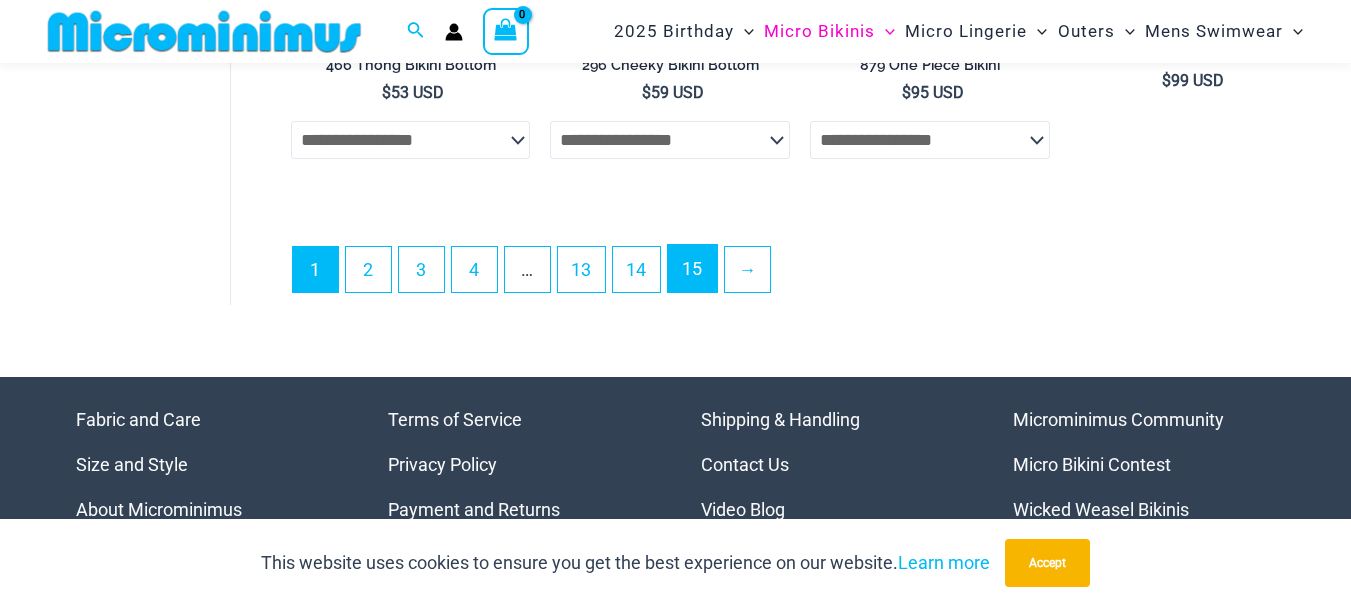 click on "15" at bounding box center [692, 268] 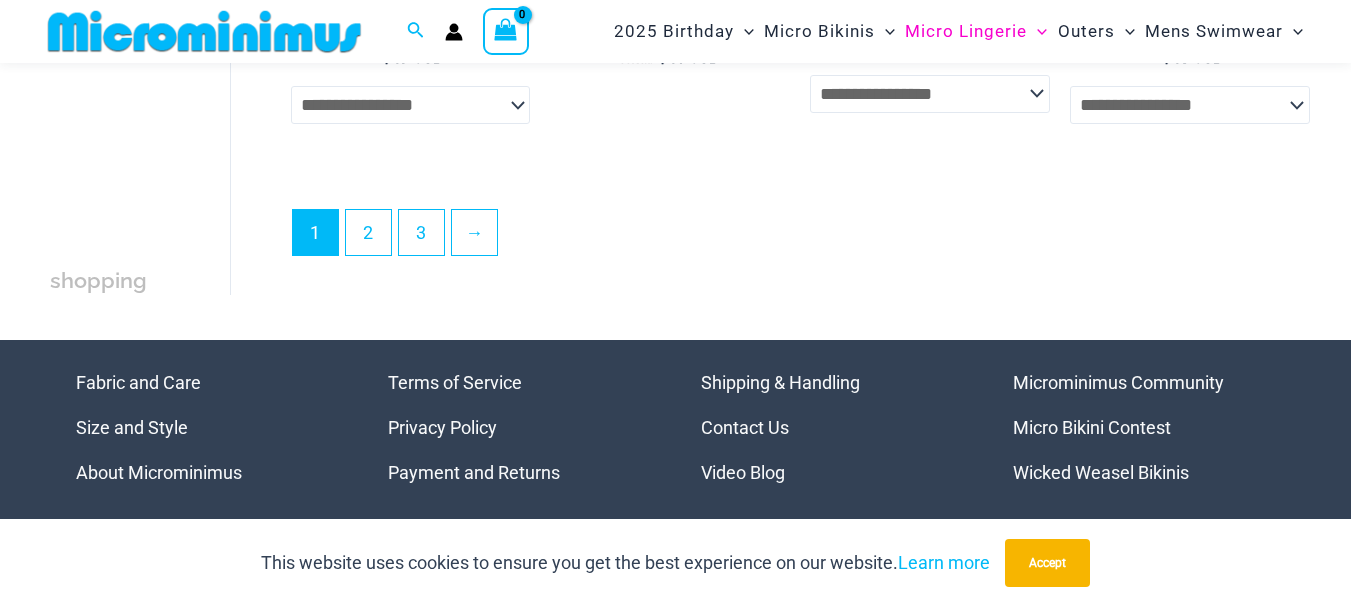 scroll, scrollTop: 4782, scrollLeft: 0, axis: vertical 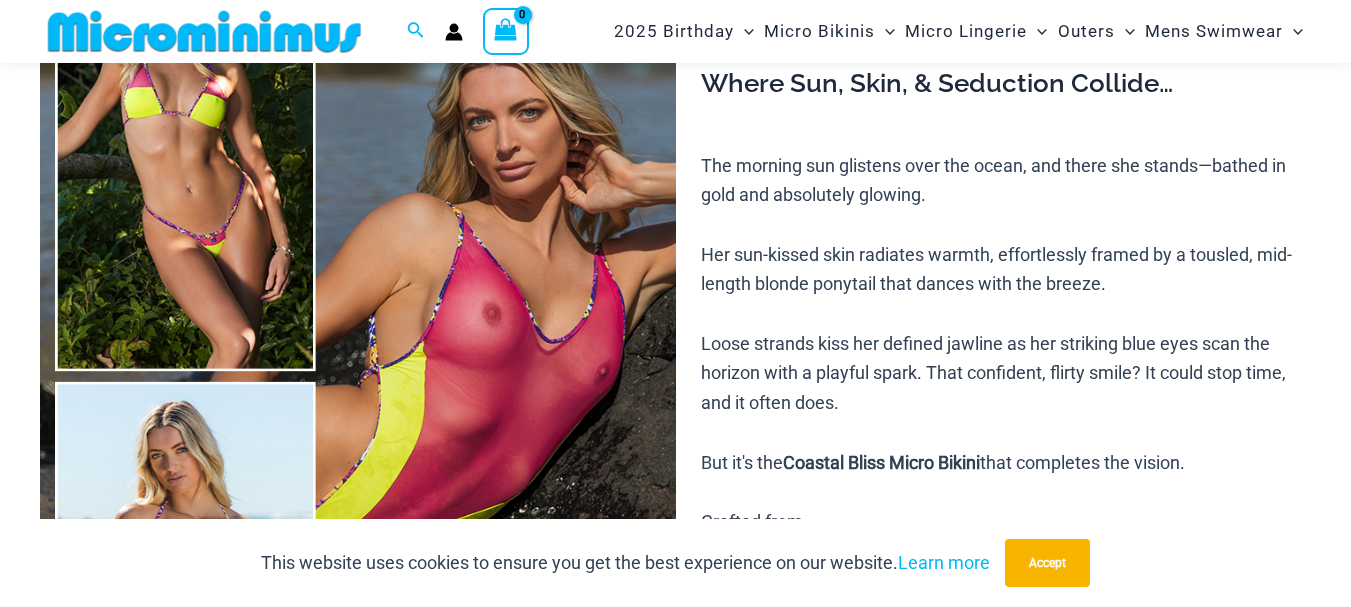 click at bounding box center (358, 376) 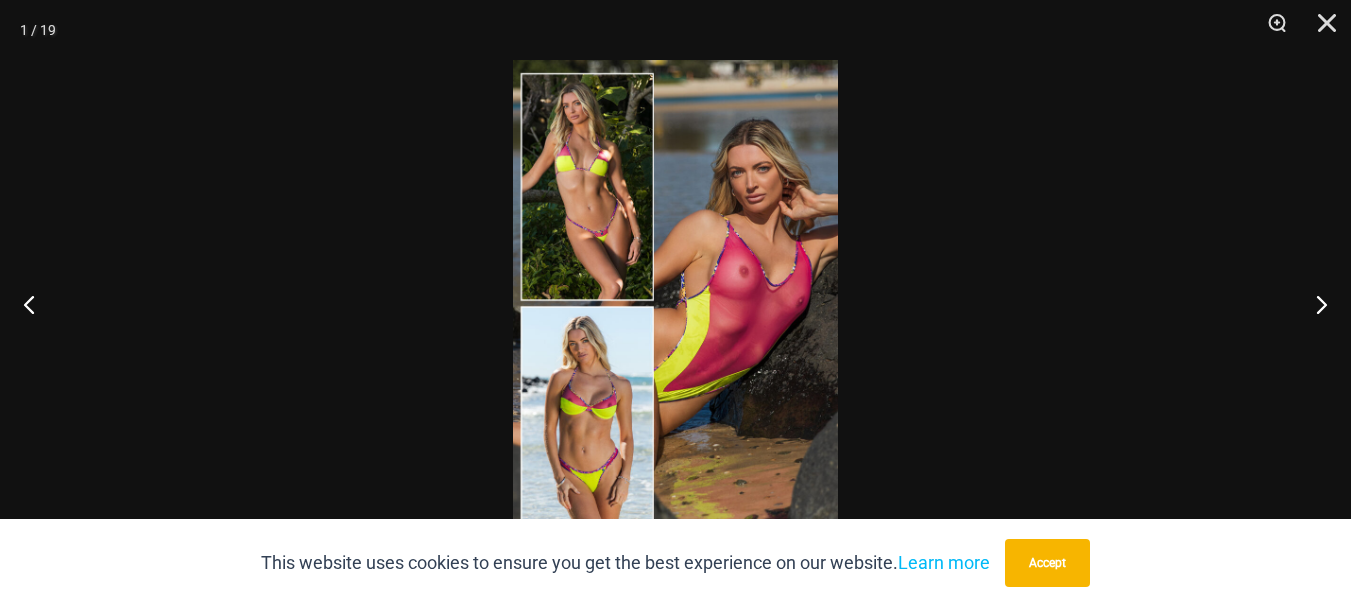 click at bounding box center (675, 303) 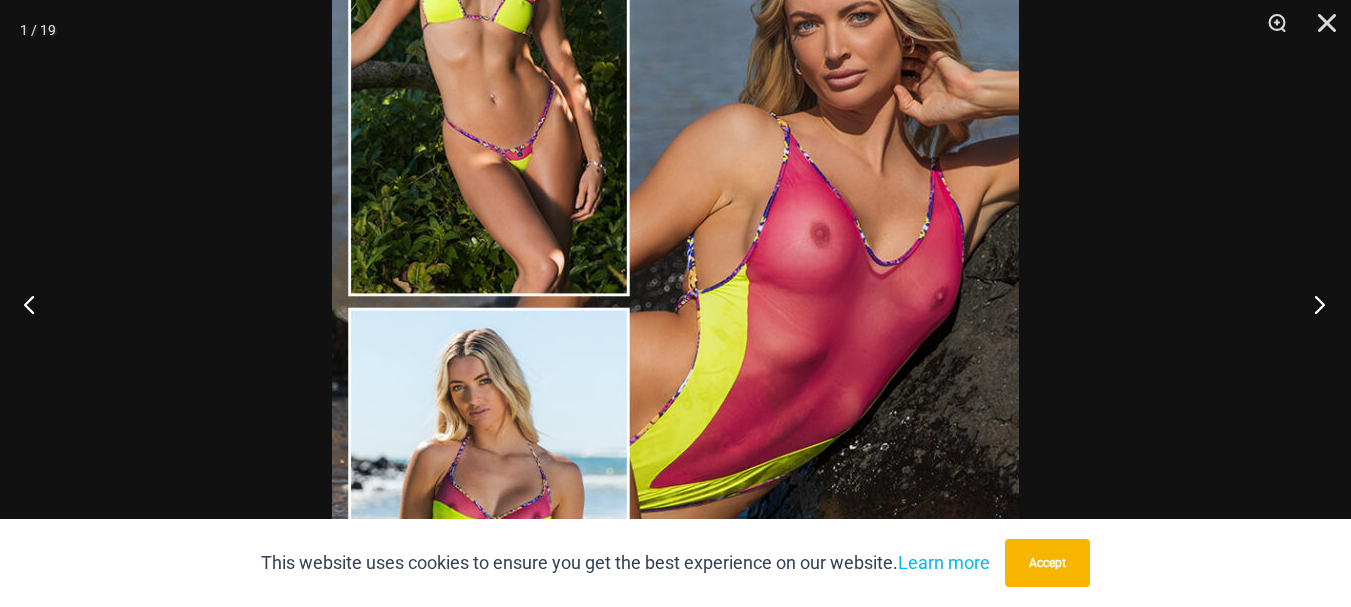 click at bounding box center (1313, 304) 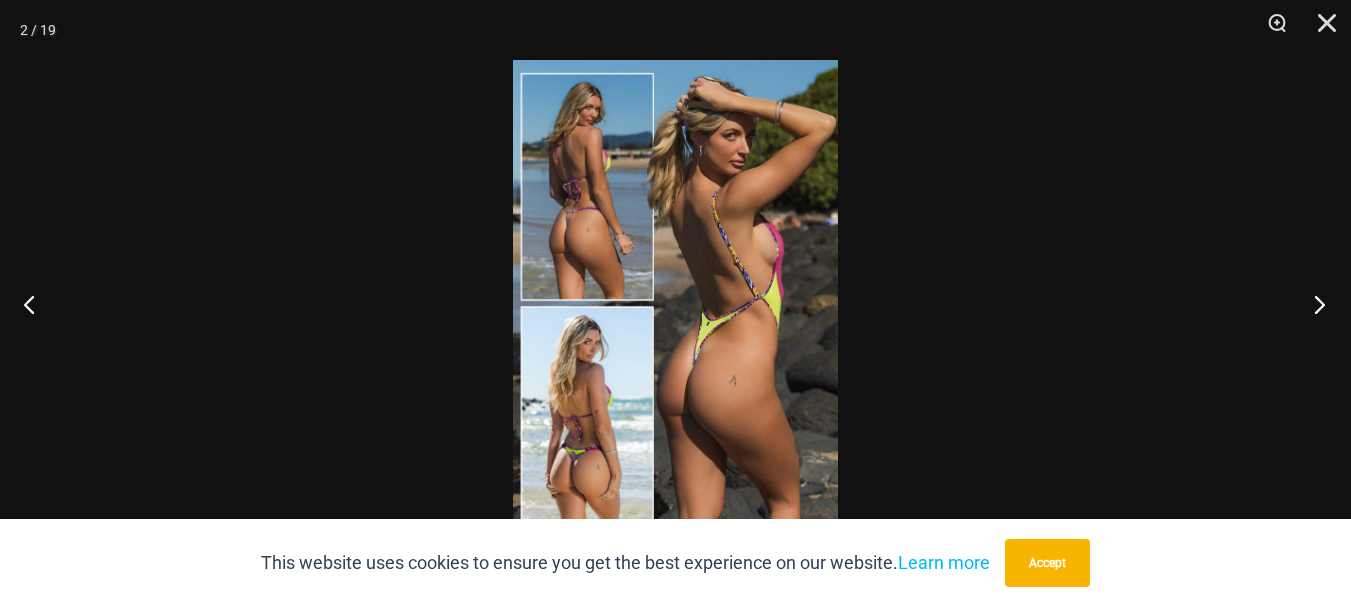 click at bounding box center (1313, 304) 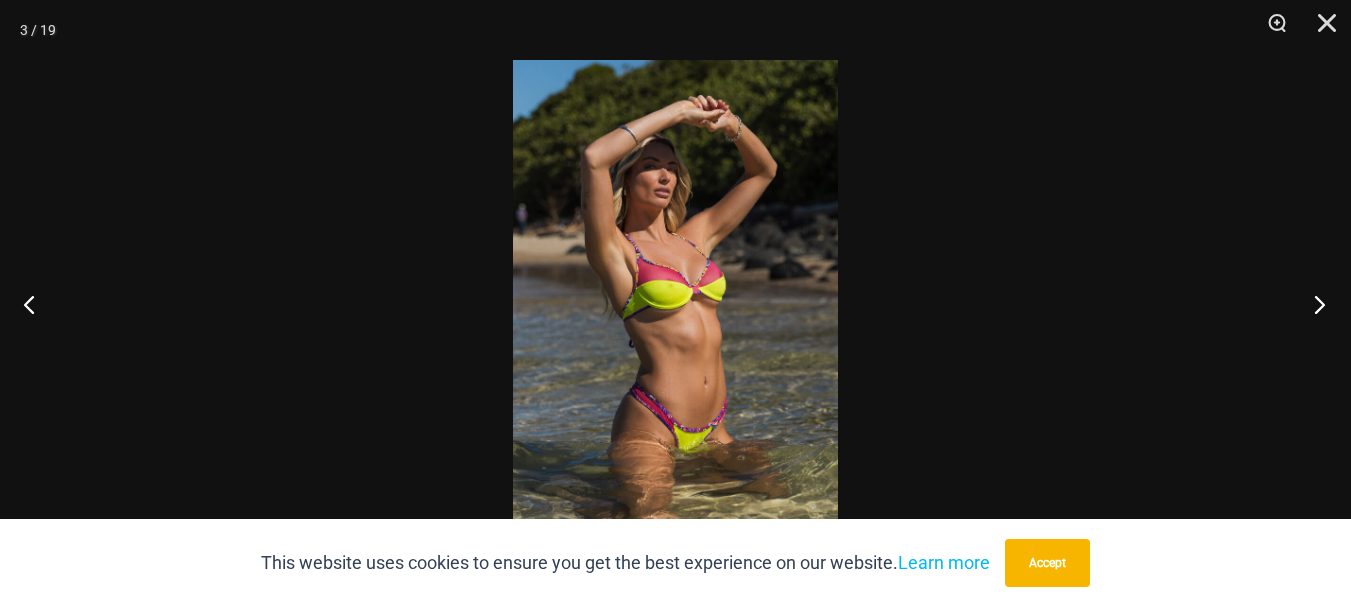 click at bounding box center [1313, 304] 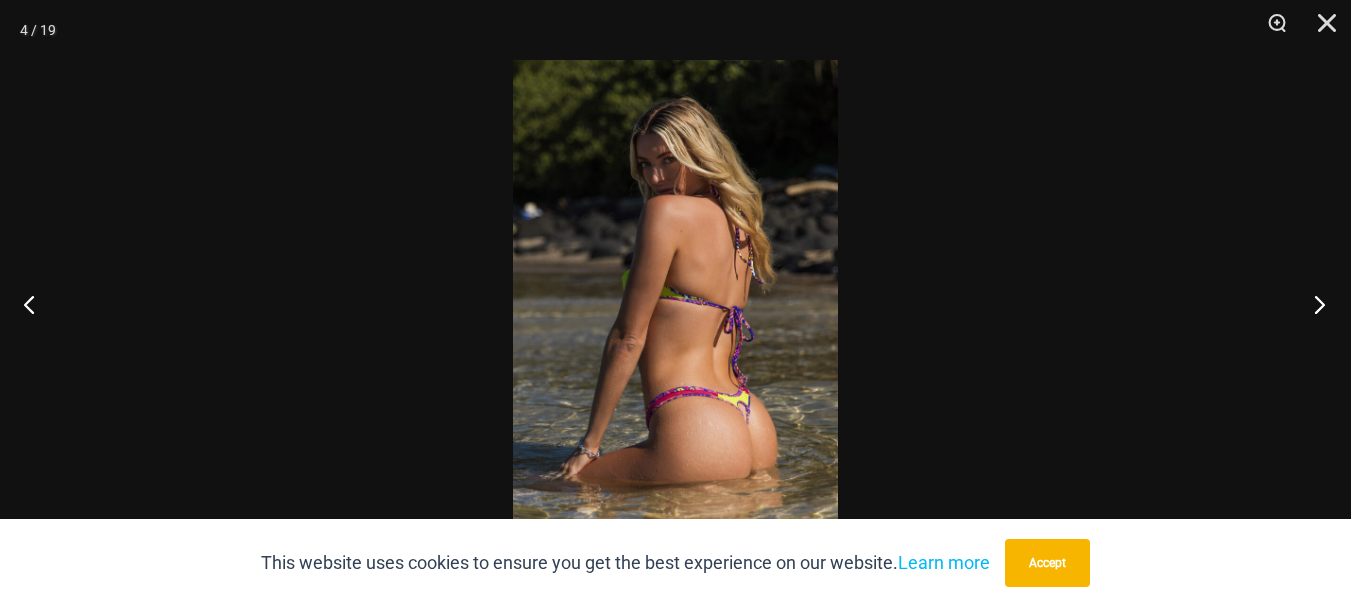 click at bounding box center [1313, 304] 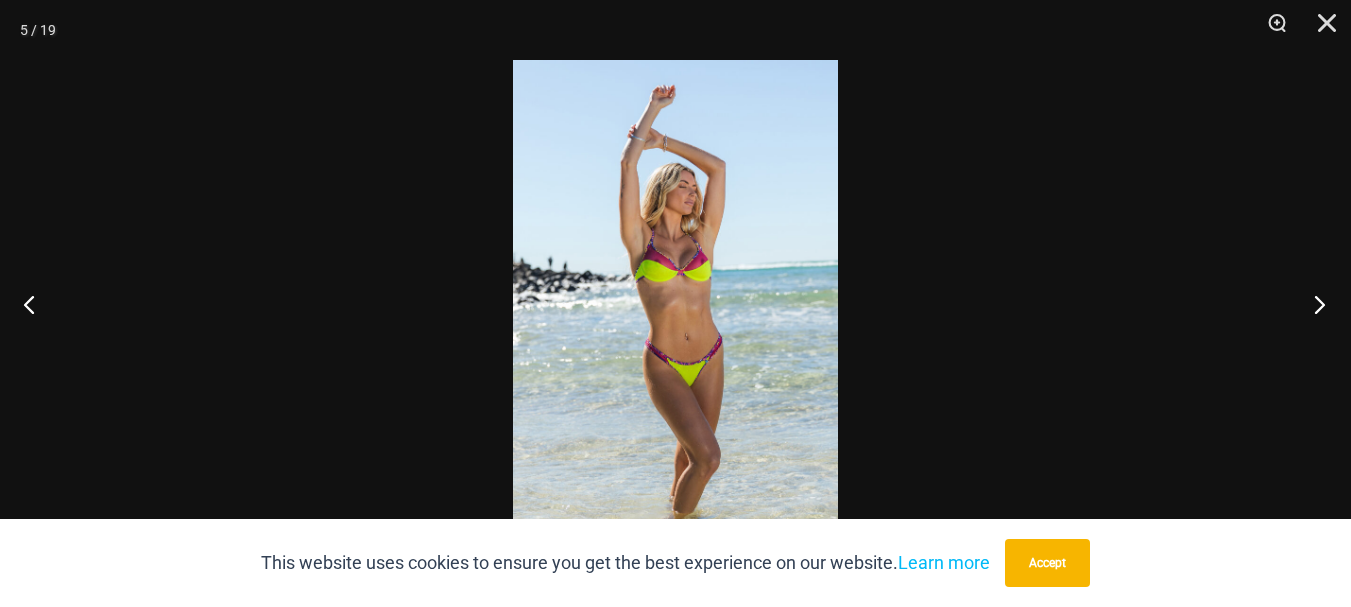 click at bounding box center [1313, 304] 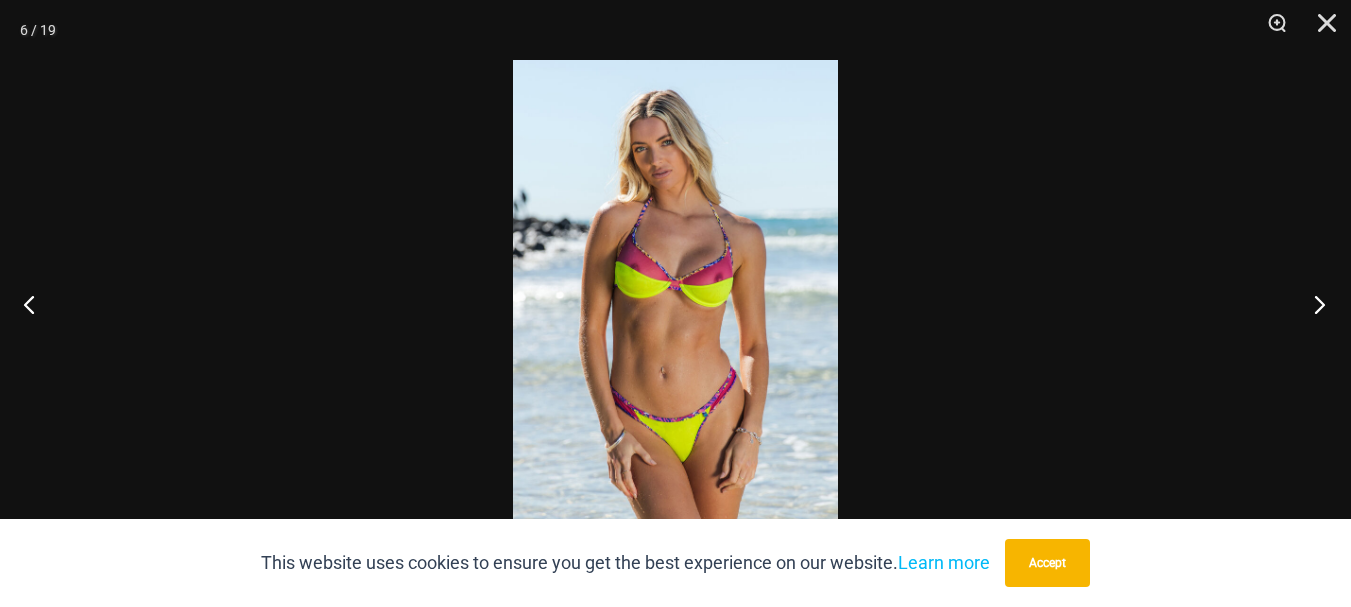 click at bounding box center (1313, 304) 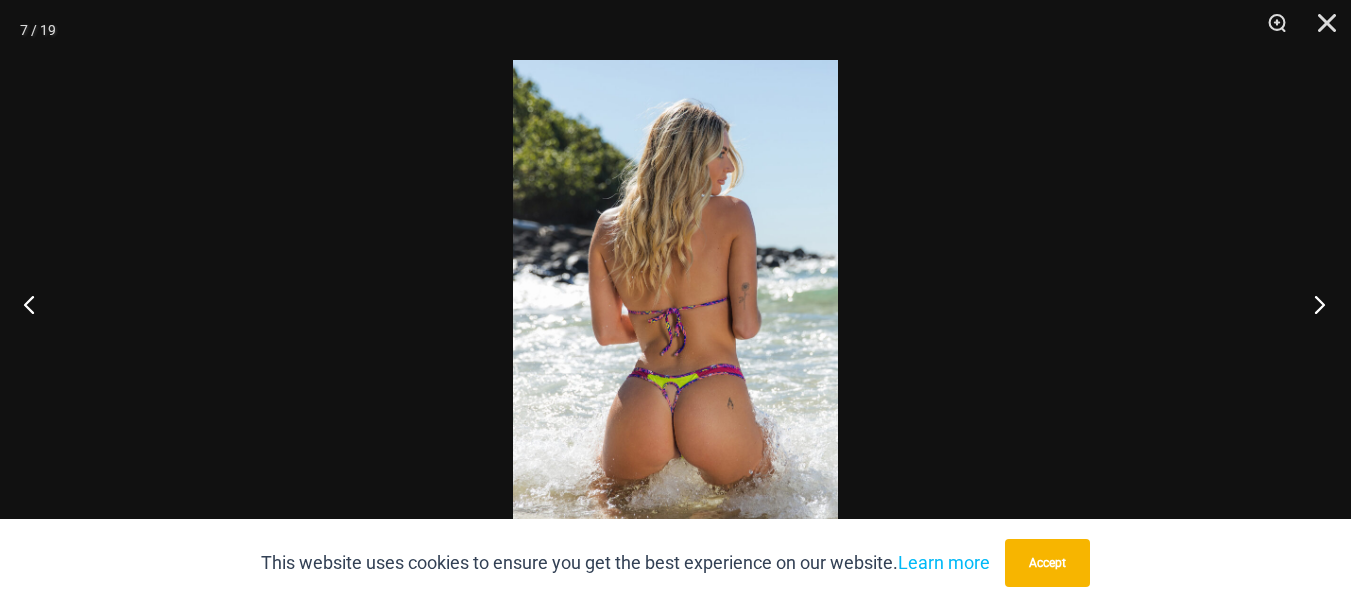 click at bounding box center (1313, 304) 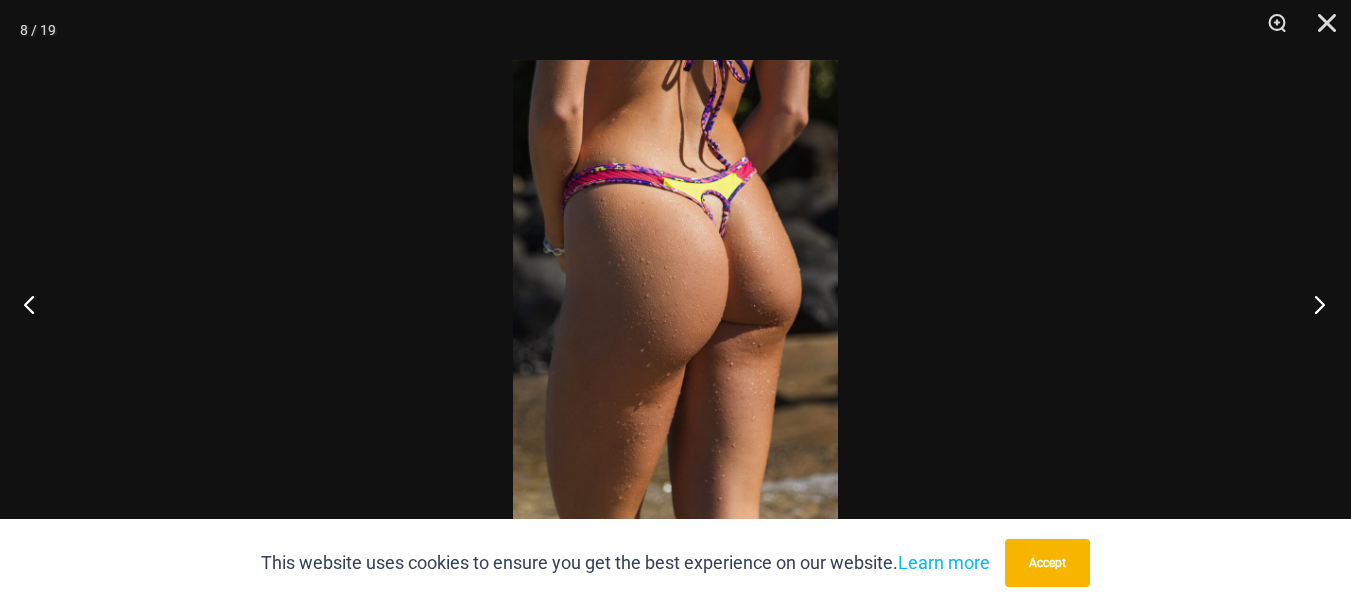 click at bounding box center (1313, 304) 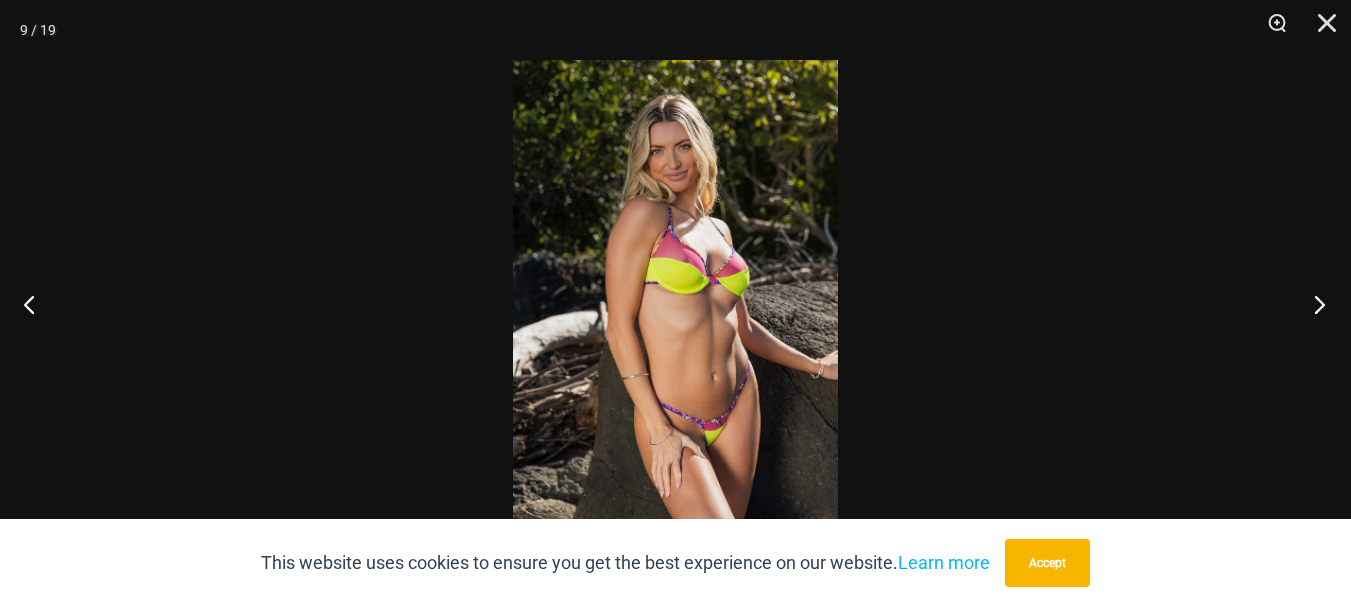click at bounding box center (1313, 304) 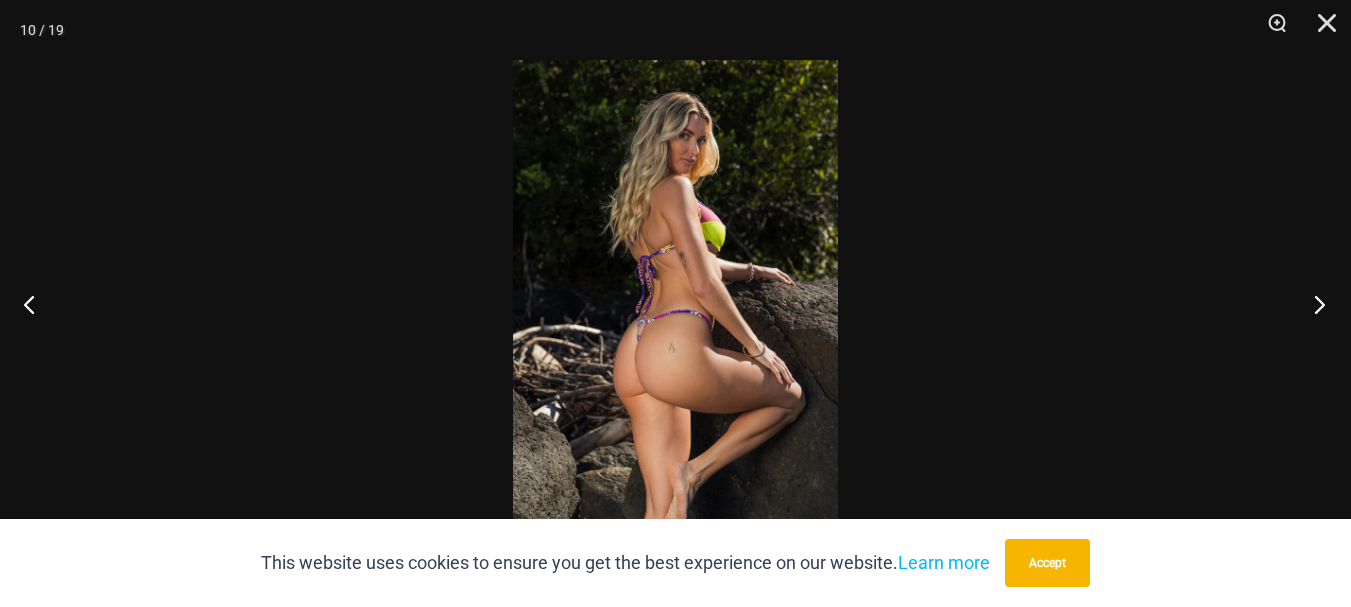click at bounding box center [1313, 304] 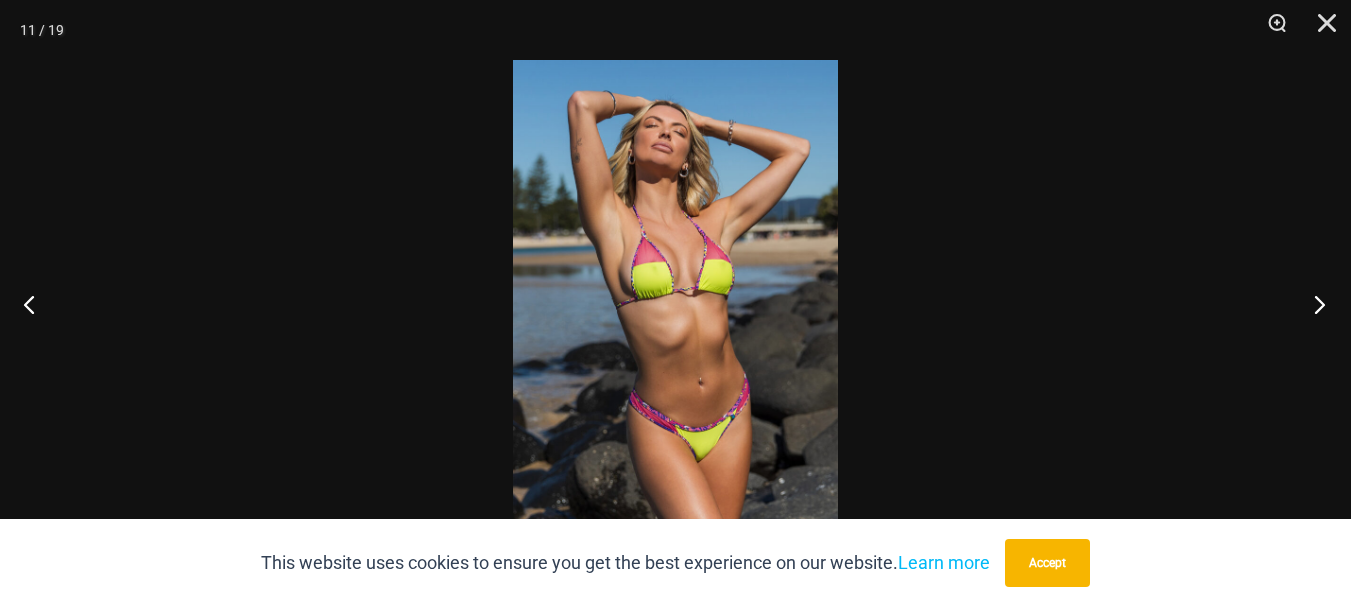 click at bounding box center [1313, 304] 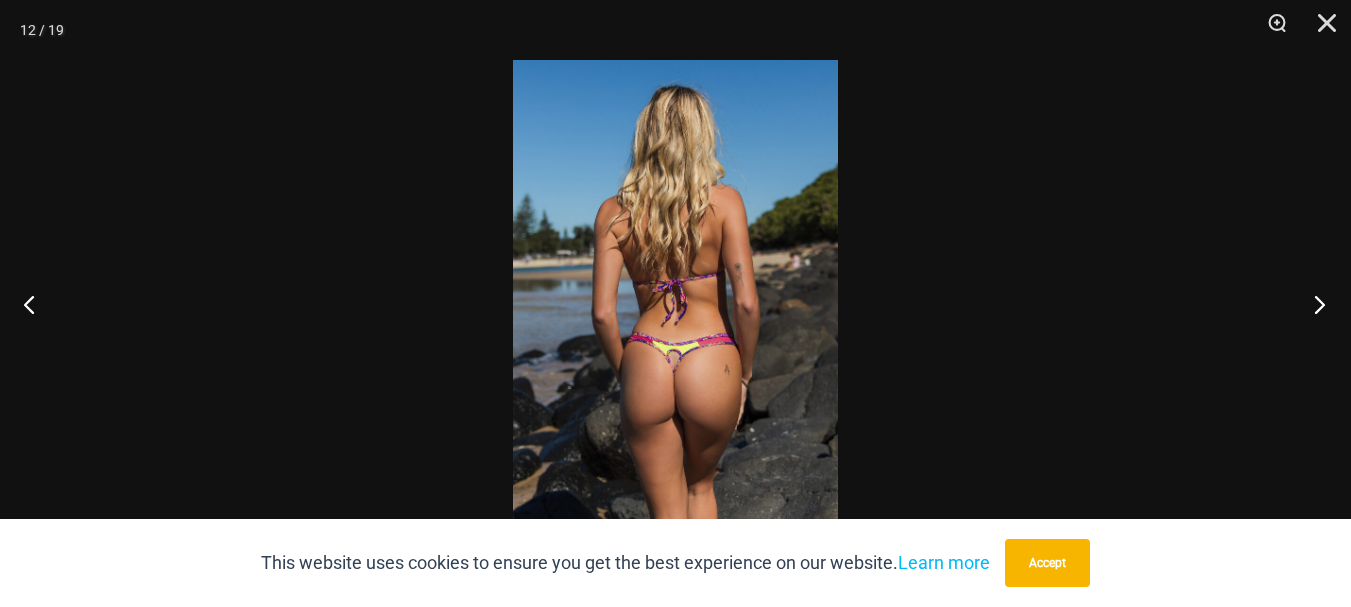 click at bounding box center (1313, 304) 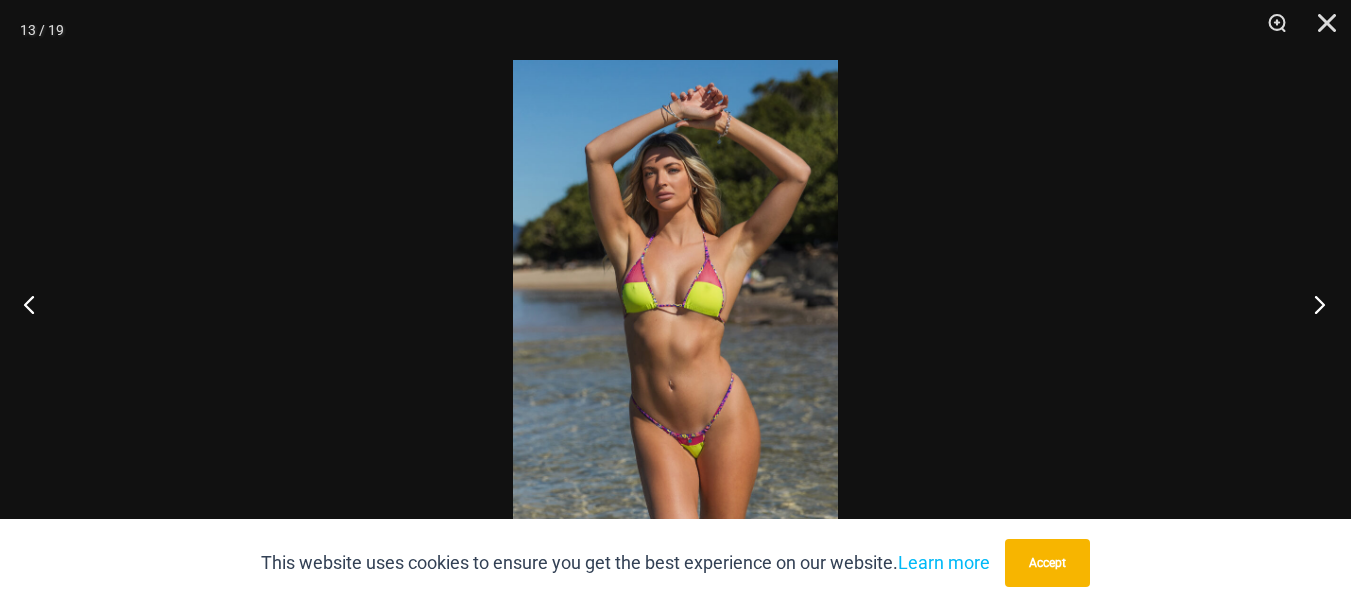 click at bounding box center [1313, 304] 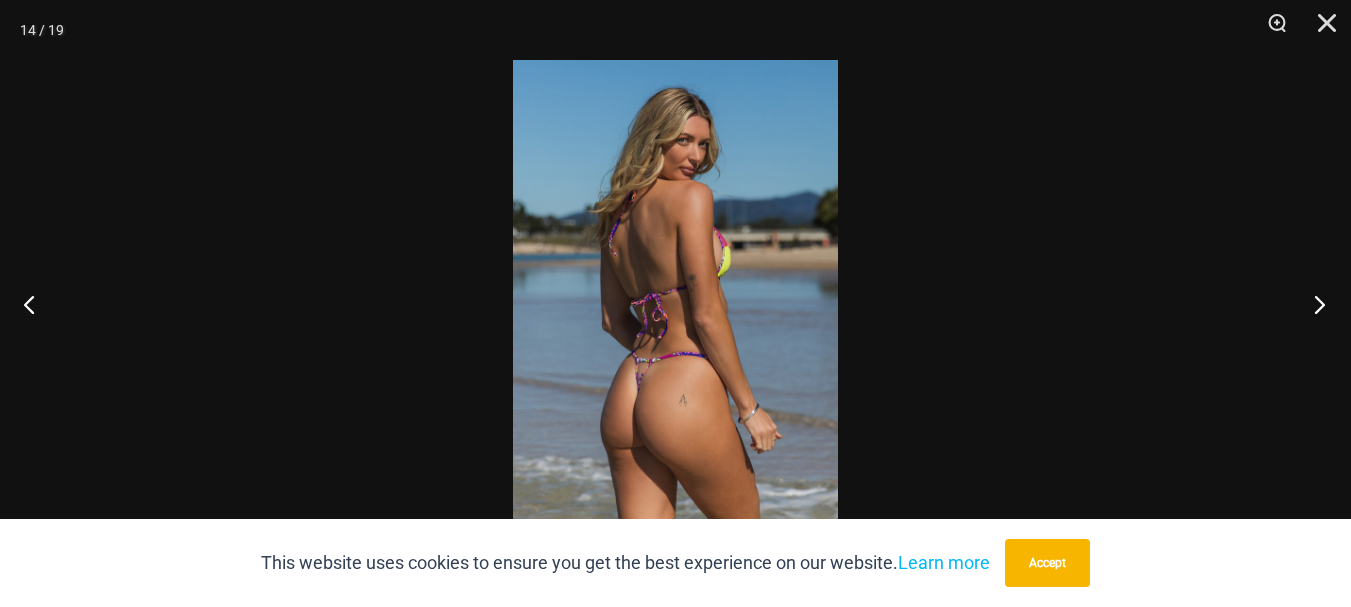 click at bounding box center (1313, 304) 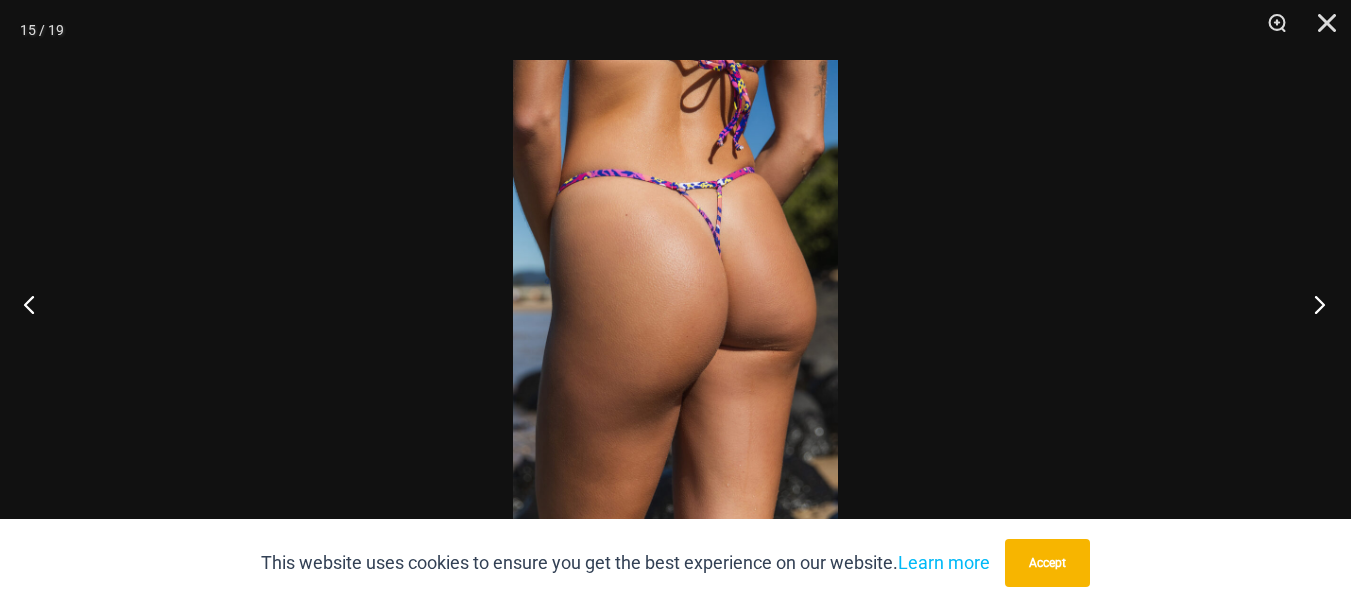 click at bounding box center [1313, 304] 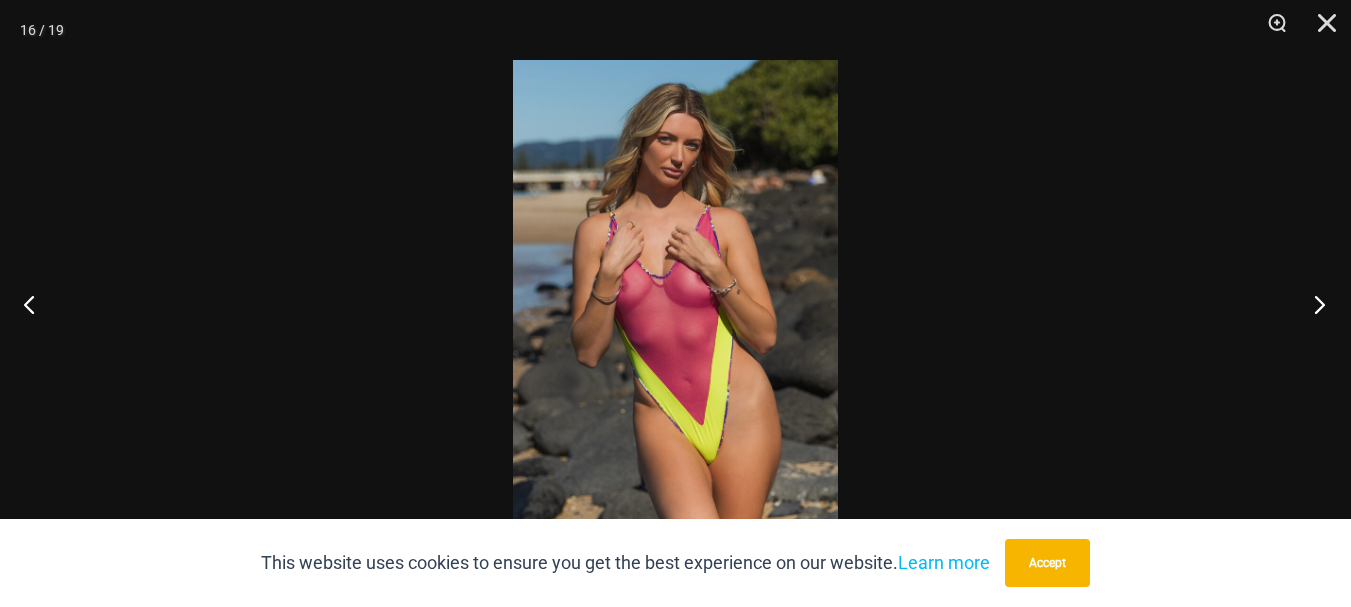 click at bounding box center (1313, 304) 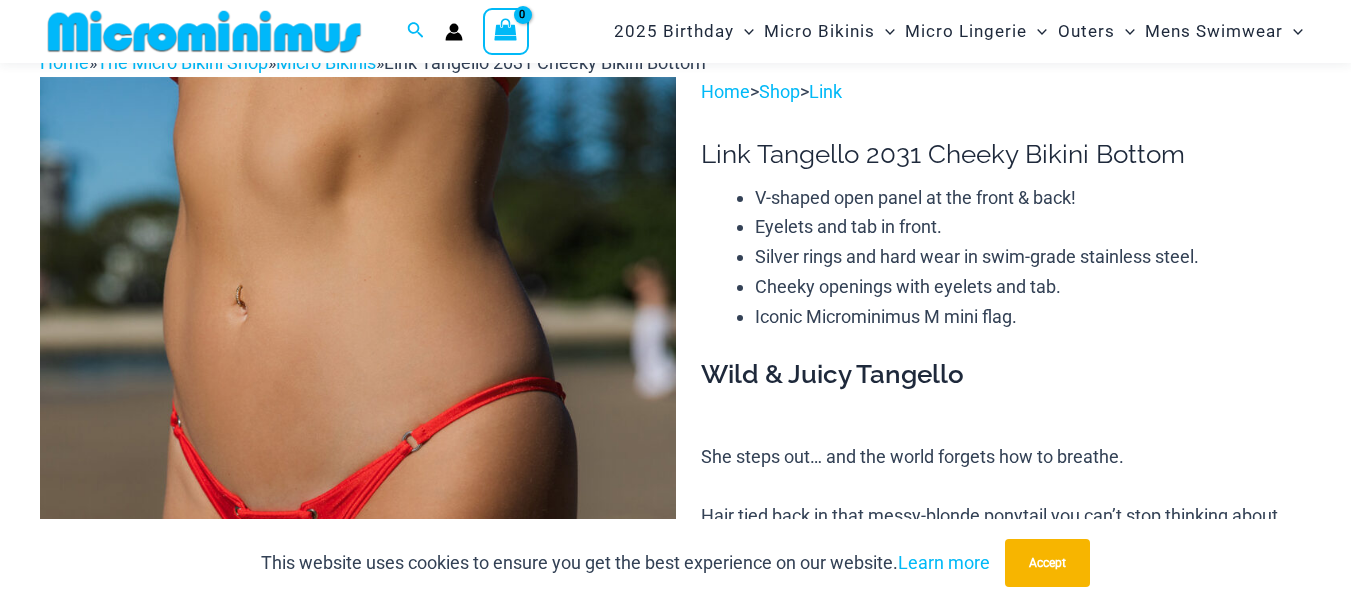 scroll, scrollTop: 382, scrollLeft: 0, axis: vertical 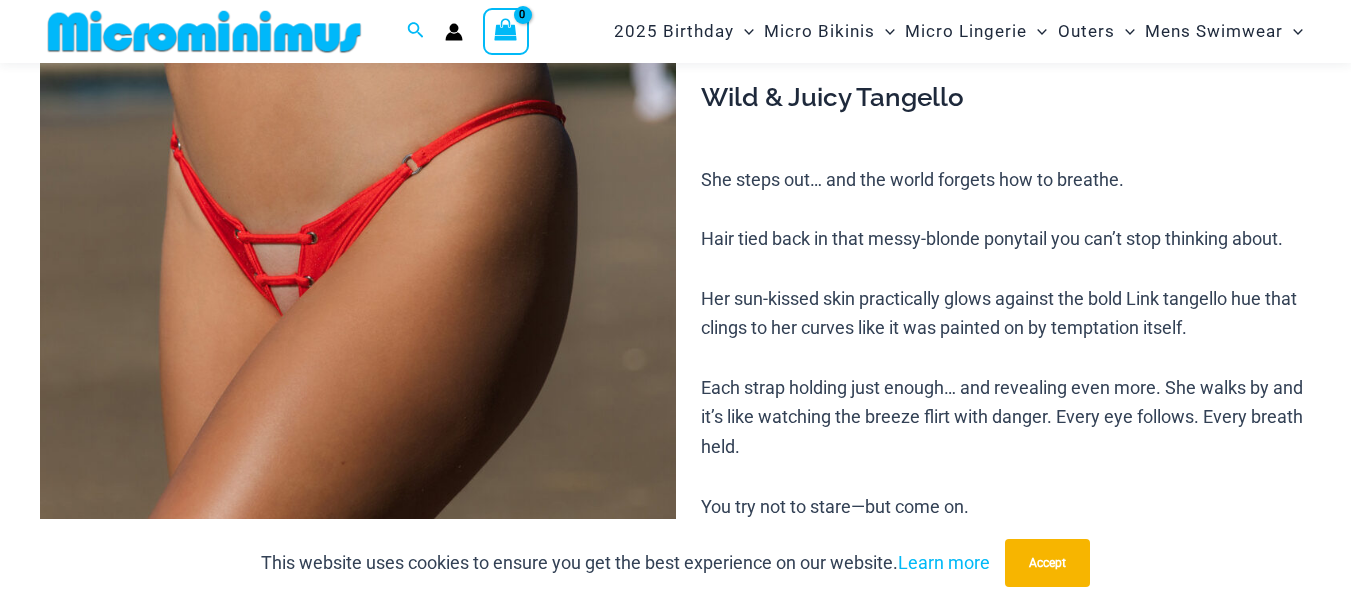 click at bounding box center (358, 276) 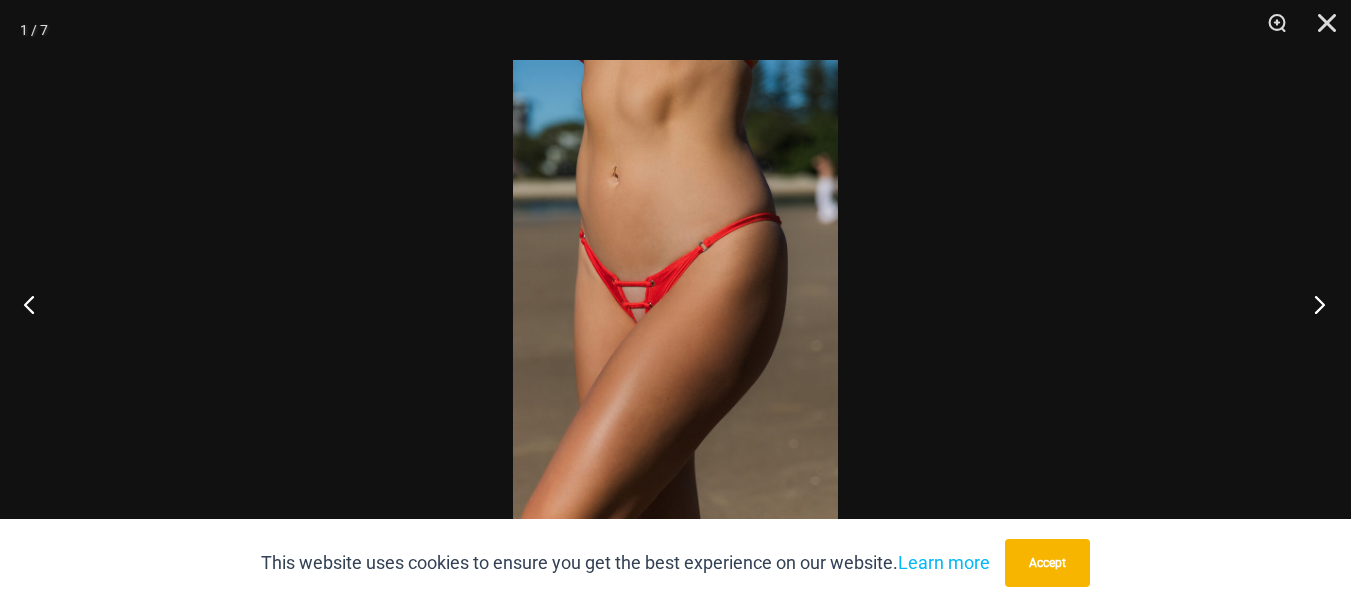 click at bounding box center [1313, 304] 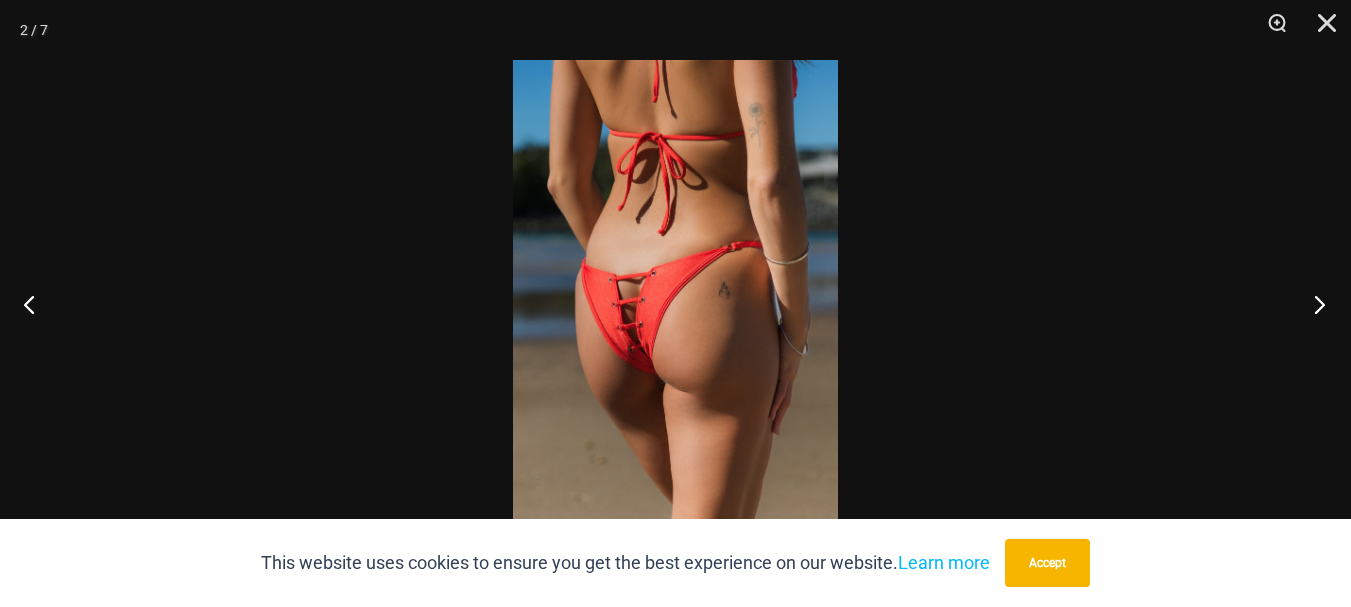 click at bounding box center (1313, 304) 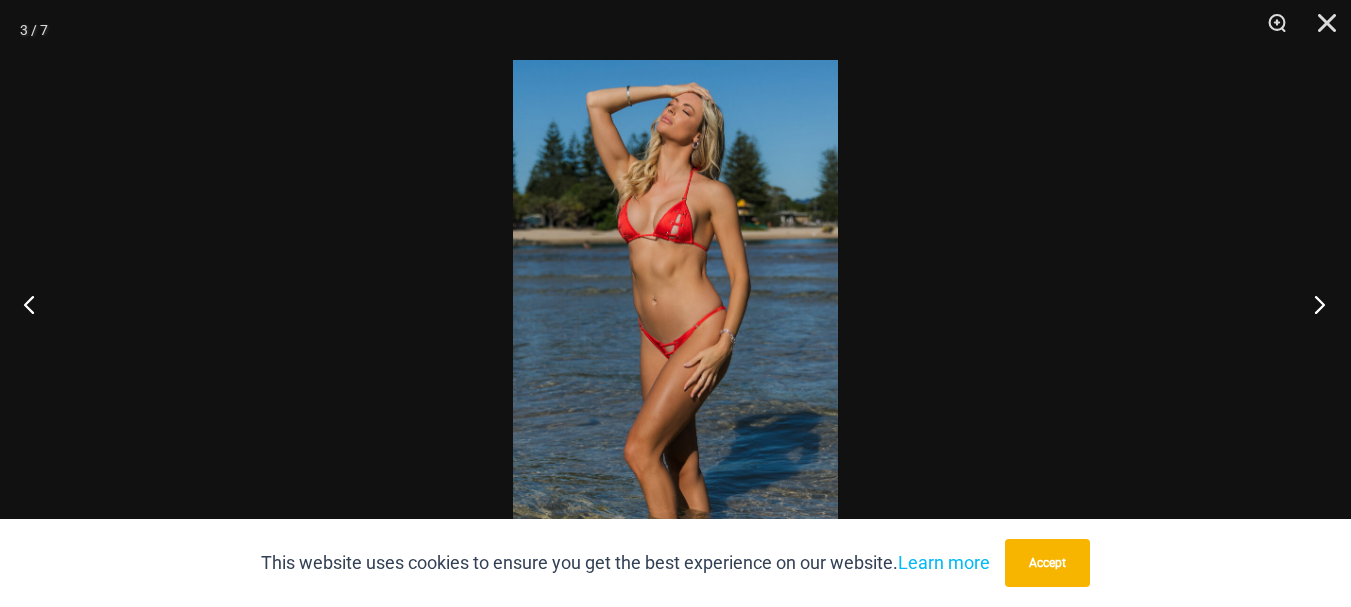 click at bounding box center [1313, 304] 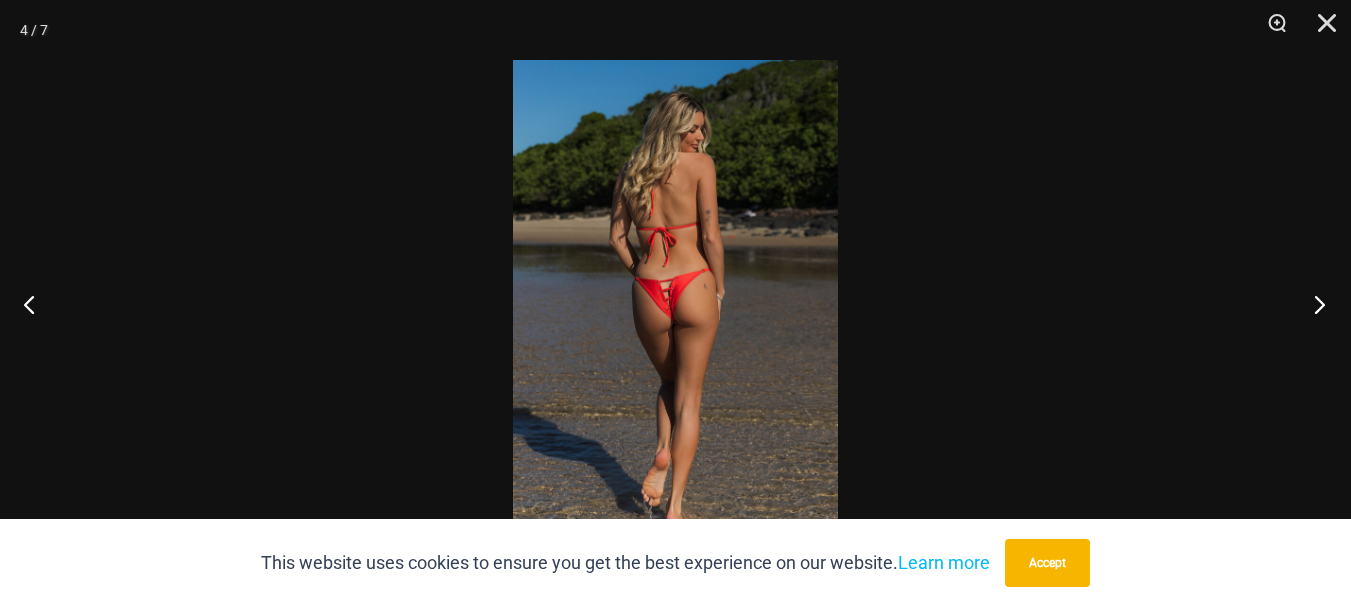 click at bounding box center (1313, 304) 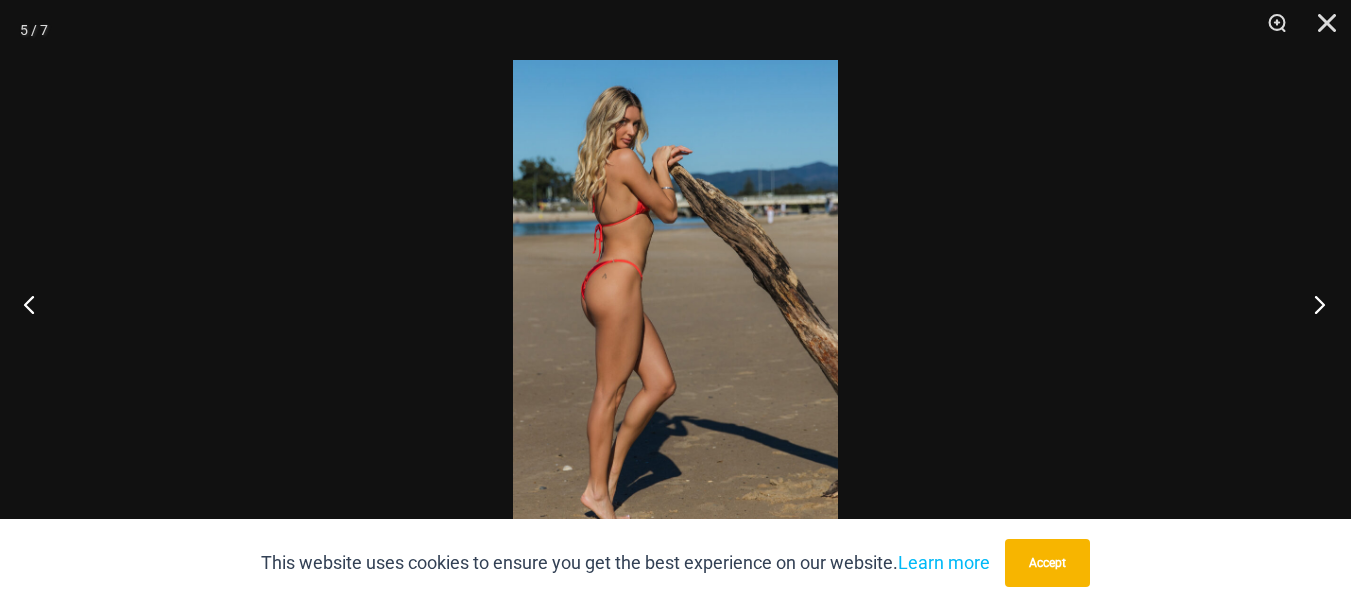 click at bounding box center (1313, 304) 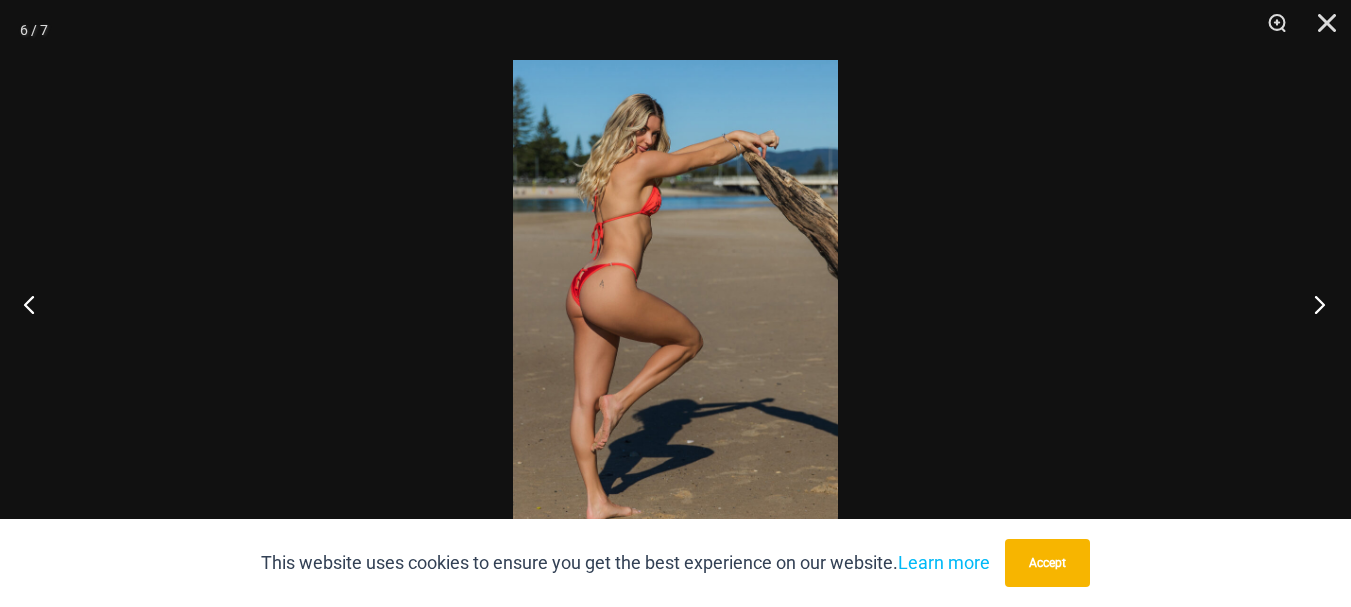 click at bounding box center (1313, 304) 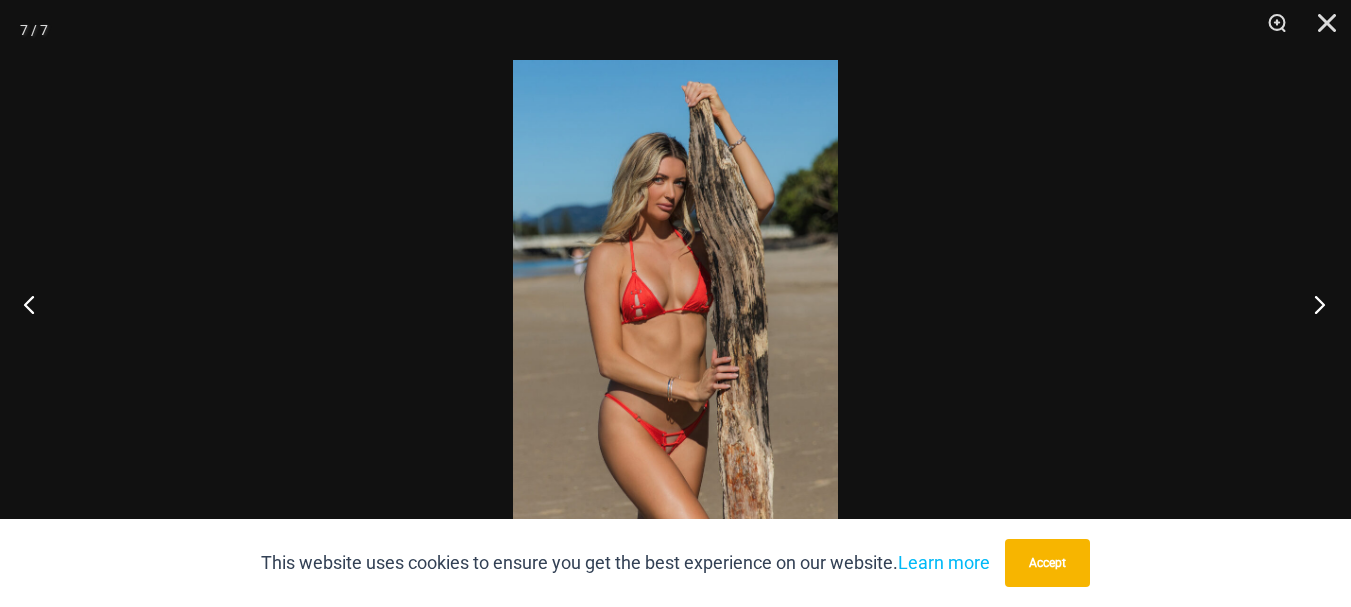 click at bounding box center (1313, 304) 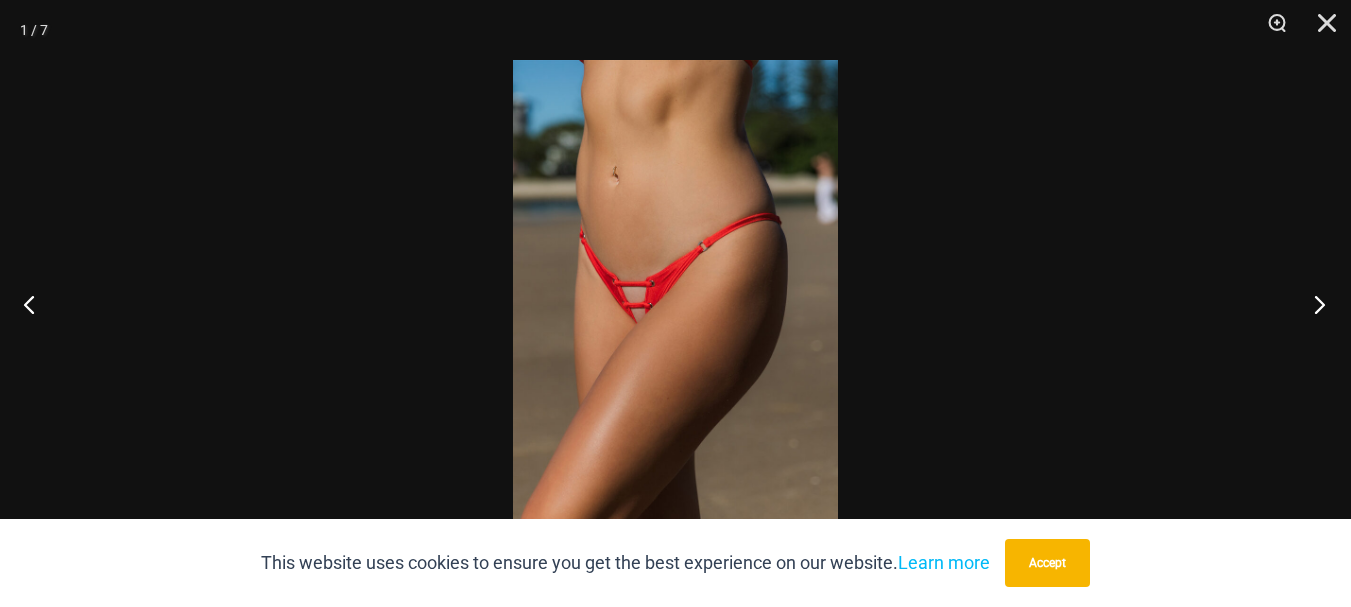 click at bounding box center [1313, 304] 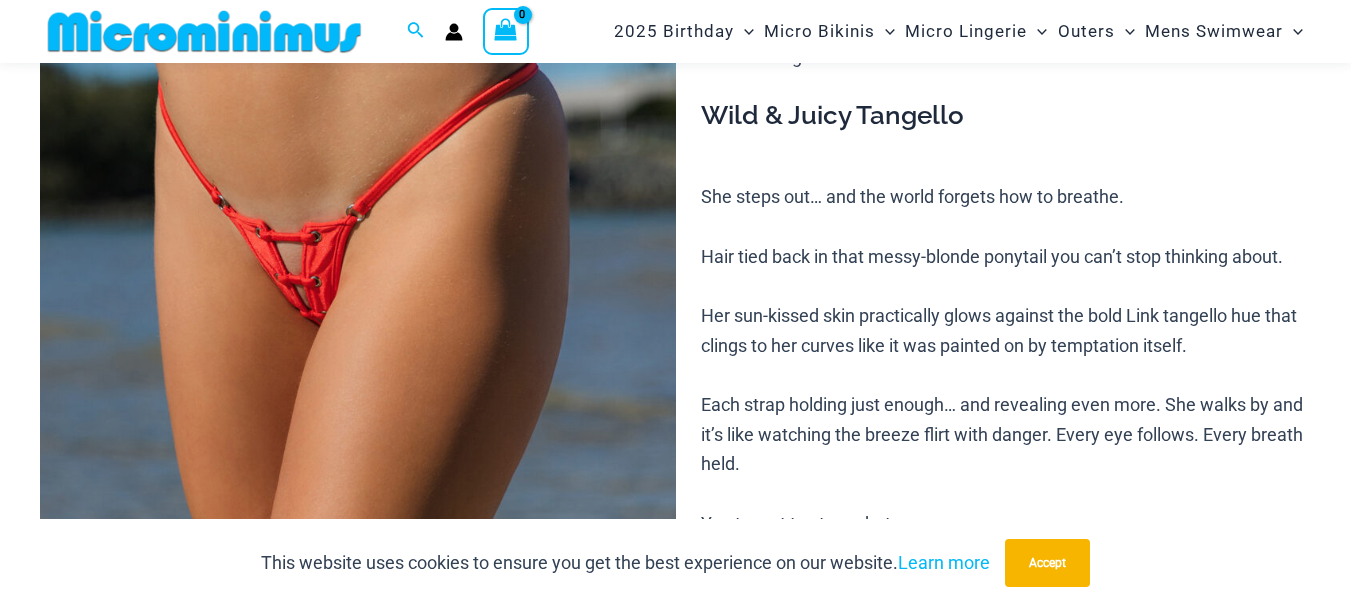 scroll, scrollTop: 382, scrollLeft: 0, axis: vertical 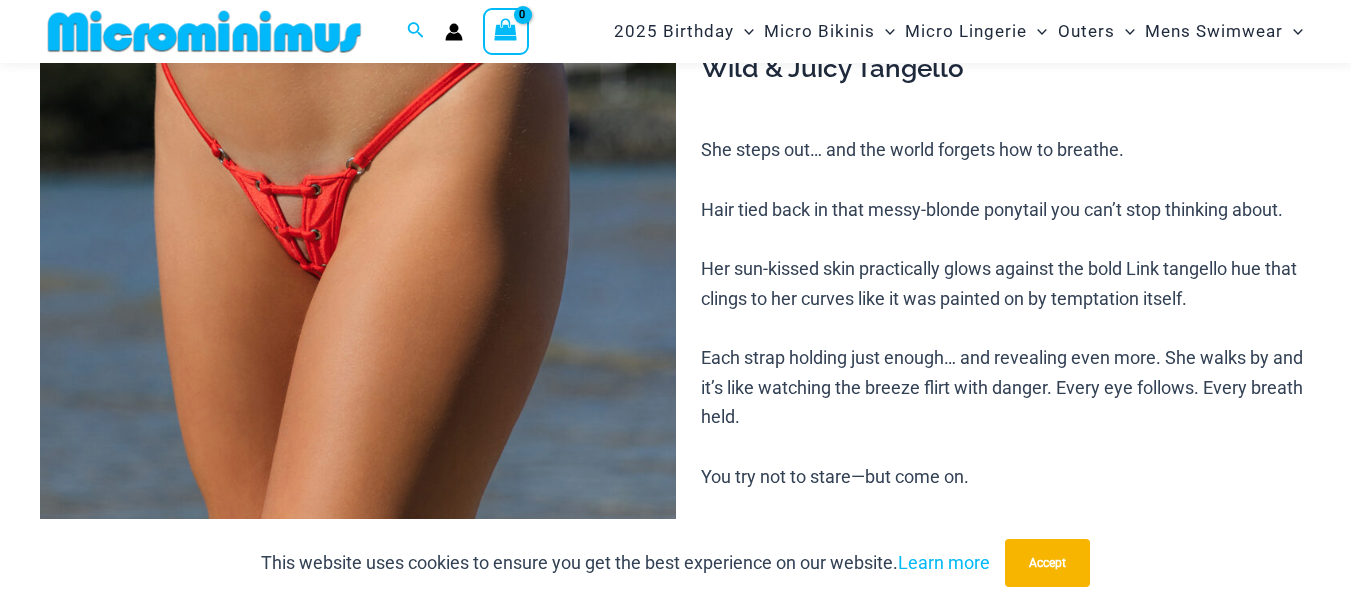 click at bounding box center [358, 276] 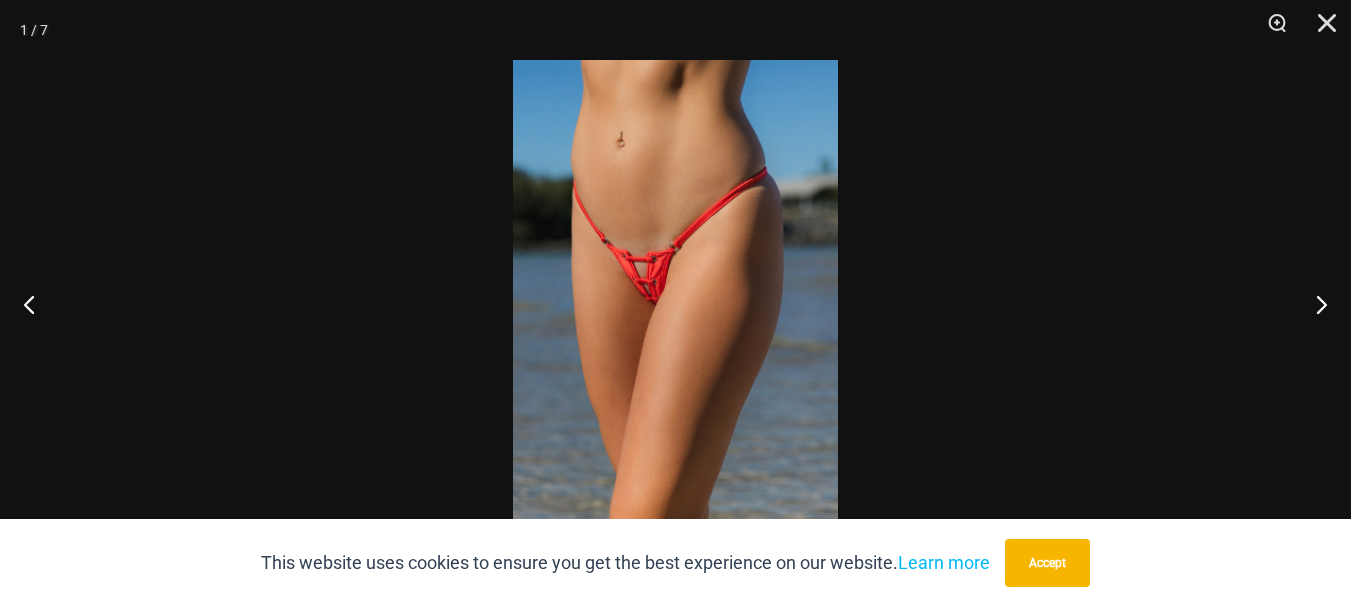 click at bounding box center (675, 303) 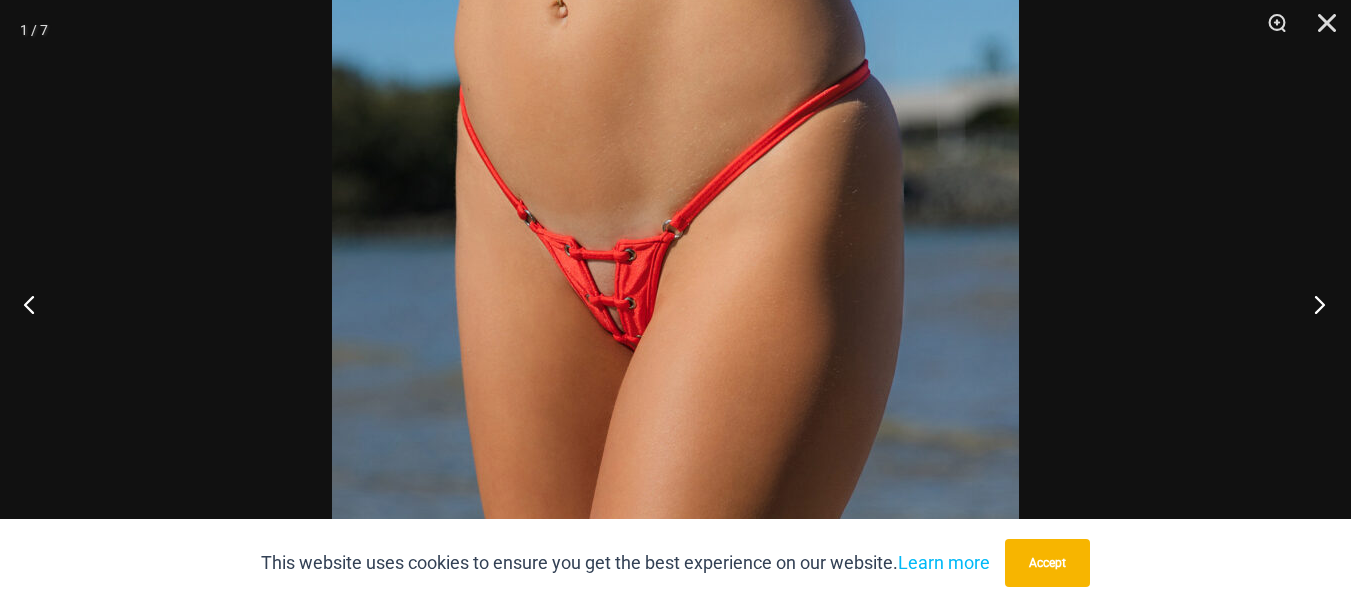 click at bounding box center [1313, 304] 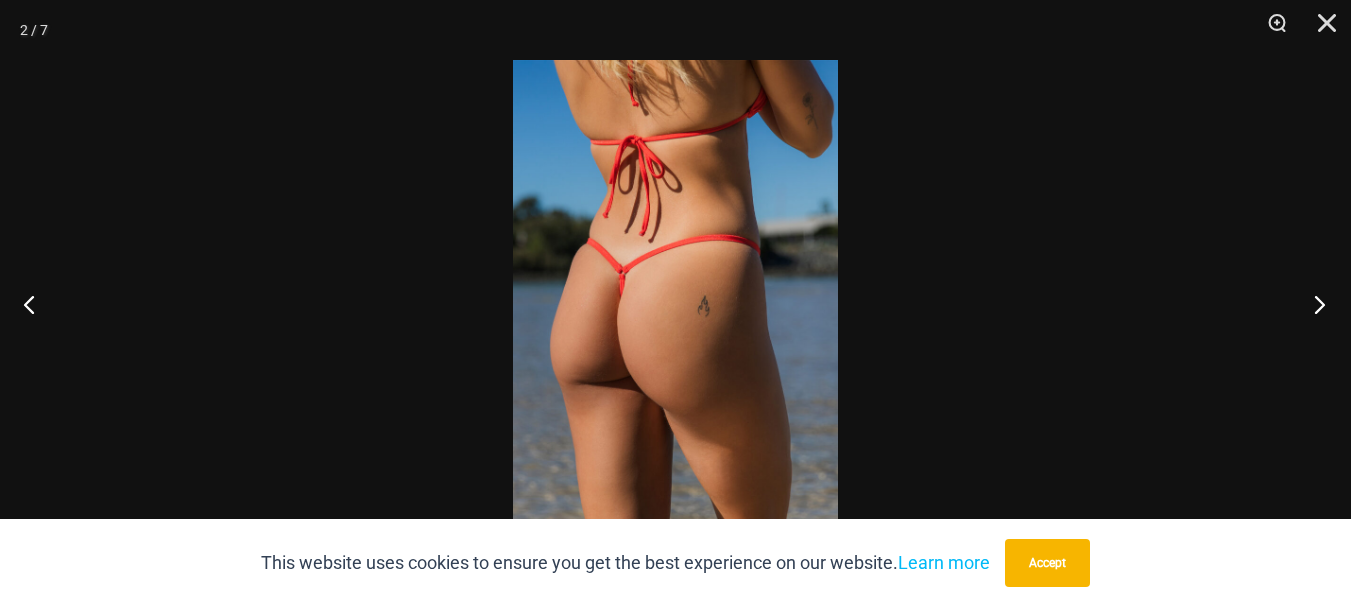 click at bounding box center (1313, 304) 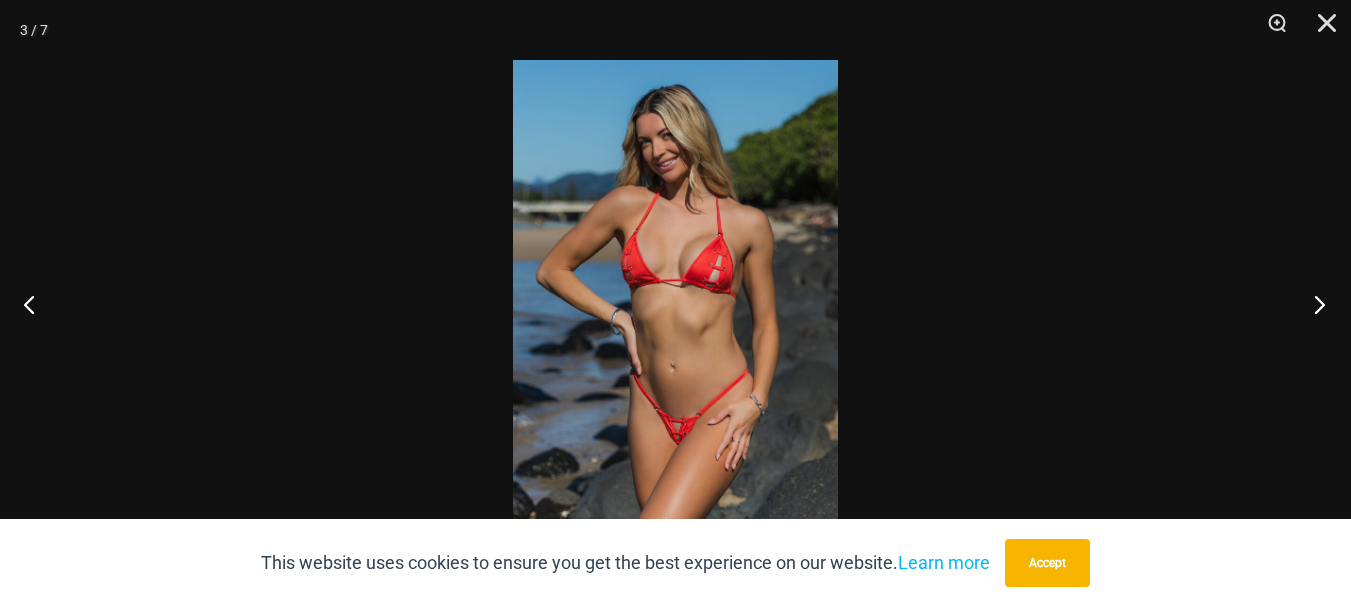 click at bounding box center (1313, 304) 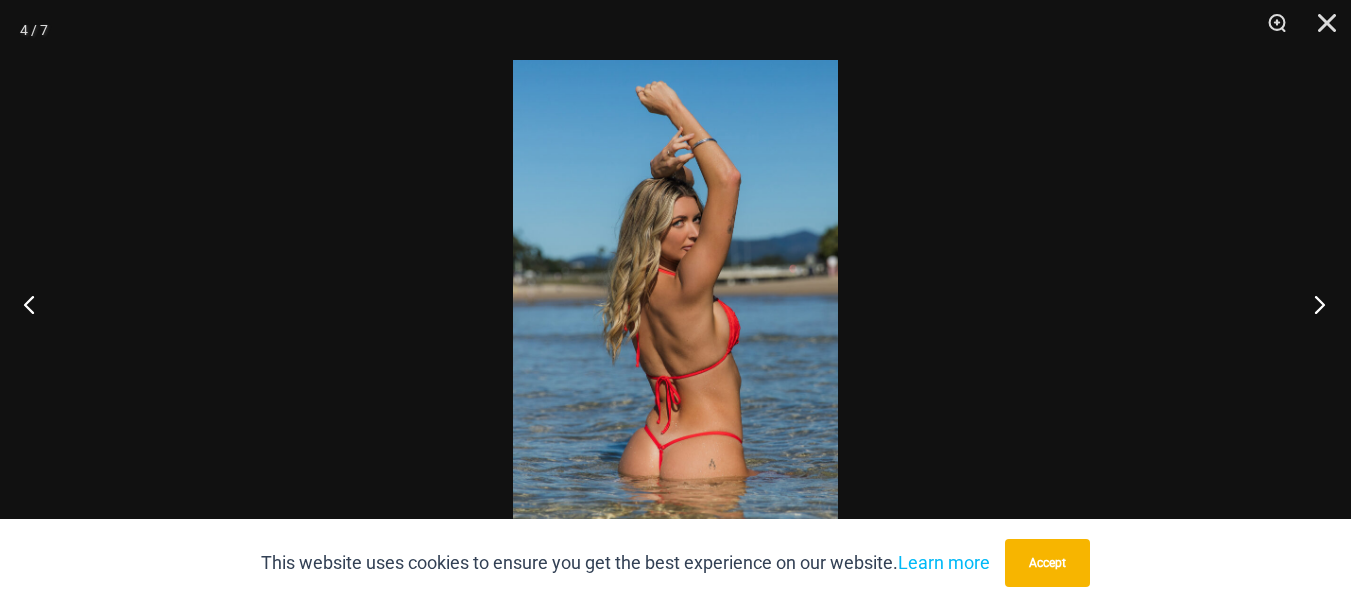 click at bounding box center [1313, 304] 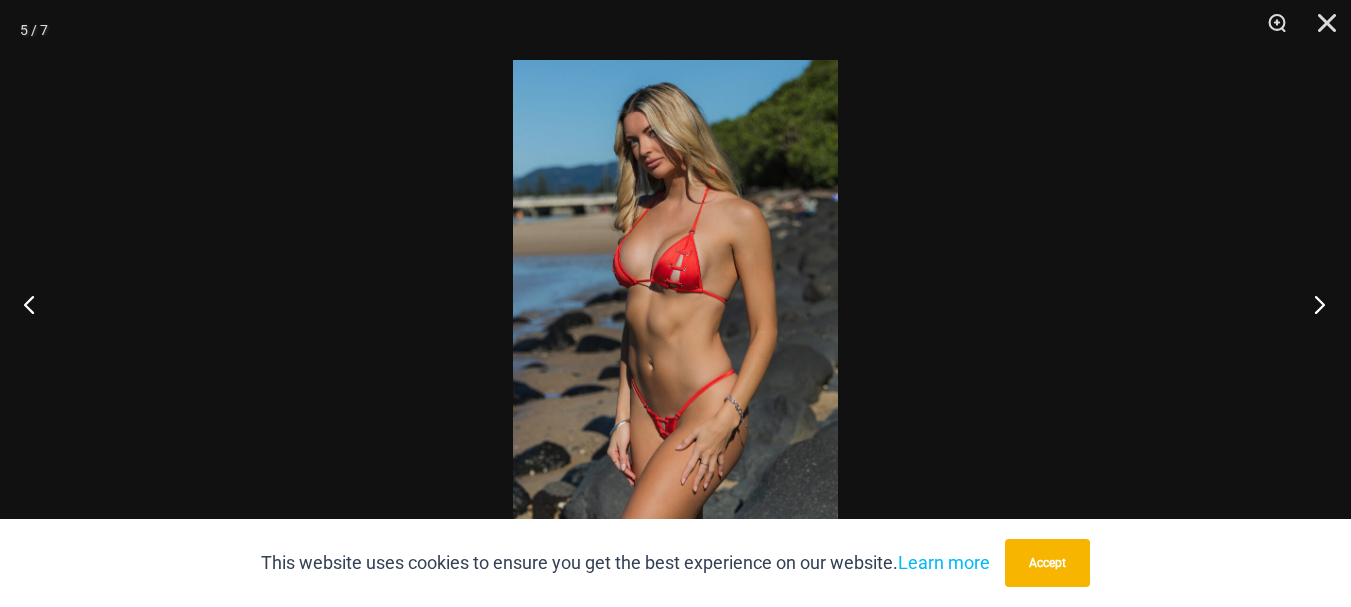 click at bounding box center [1313, 304] 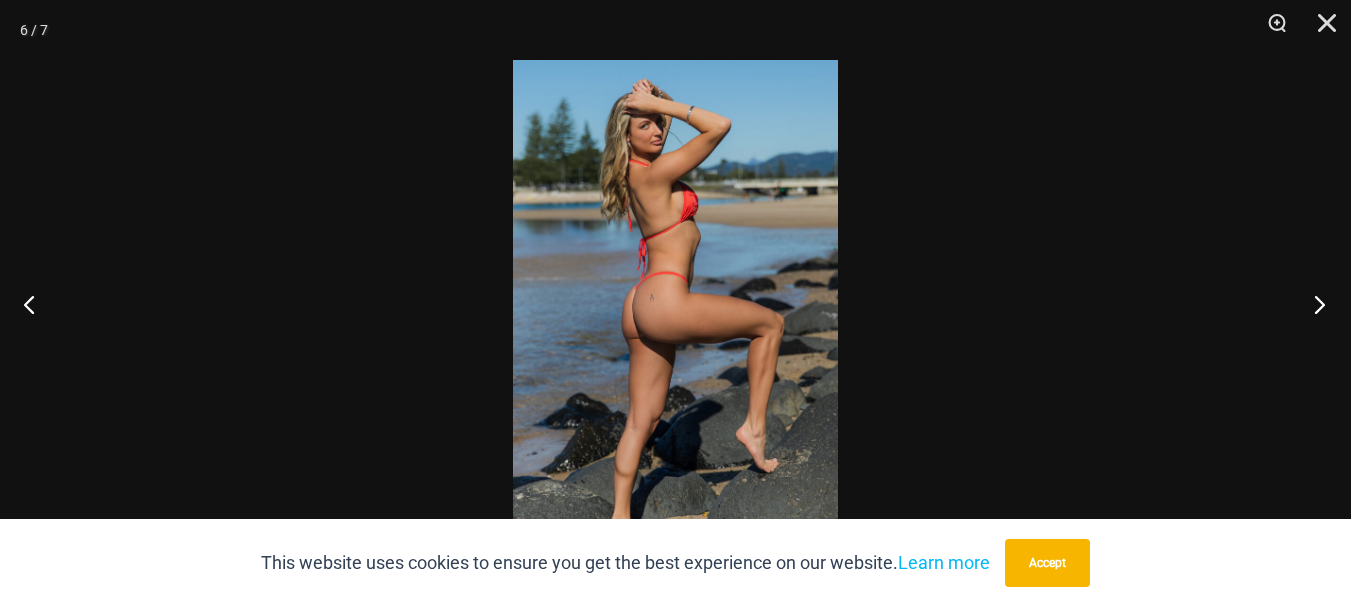click at bounding box center [1313, 304] 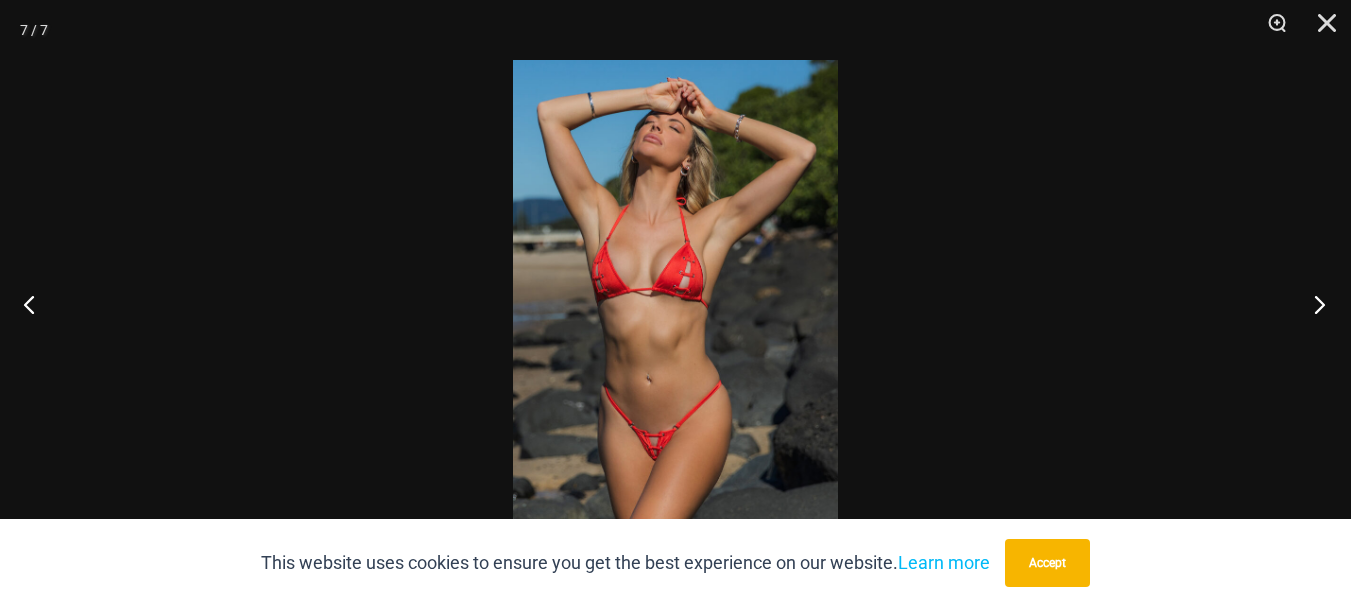 click at bounding box center (1313, 304) 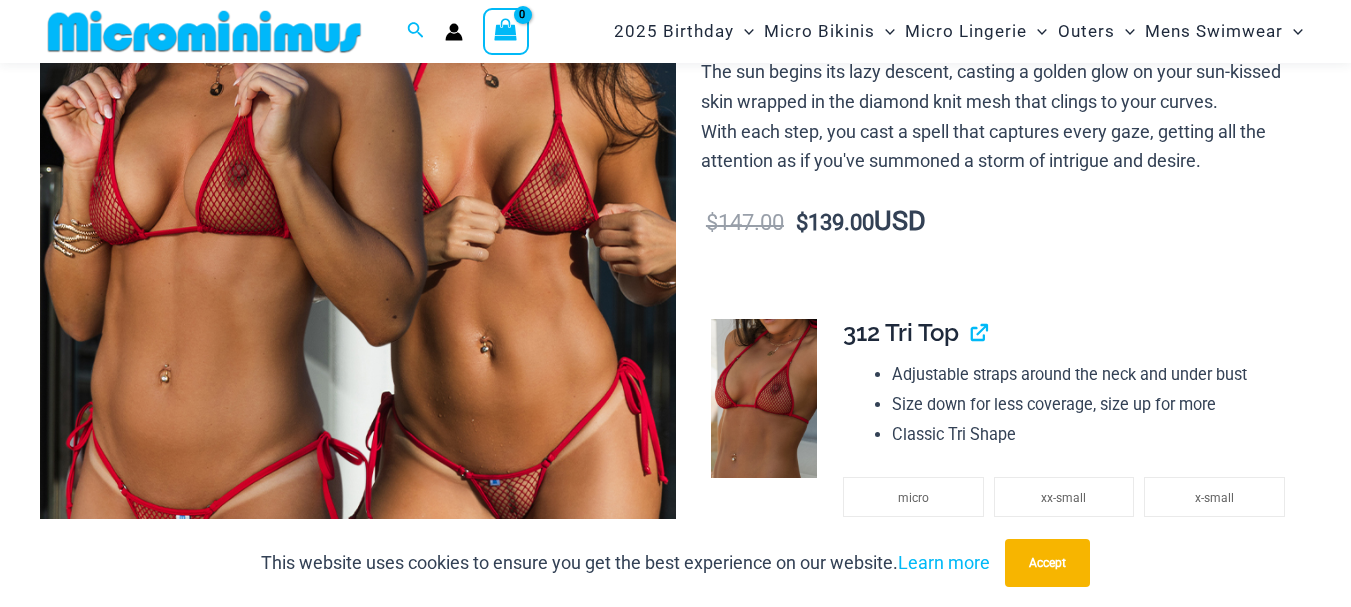 scroll, scrollTop: 481, scrollLeft: 0, axis: vertical 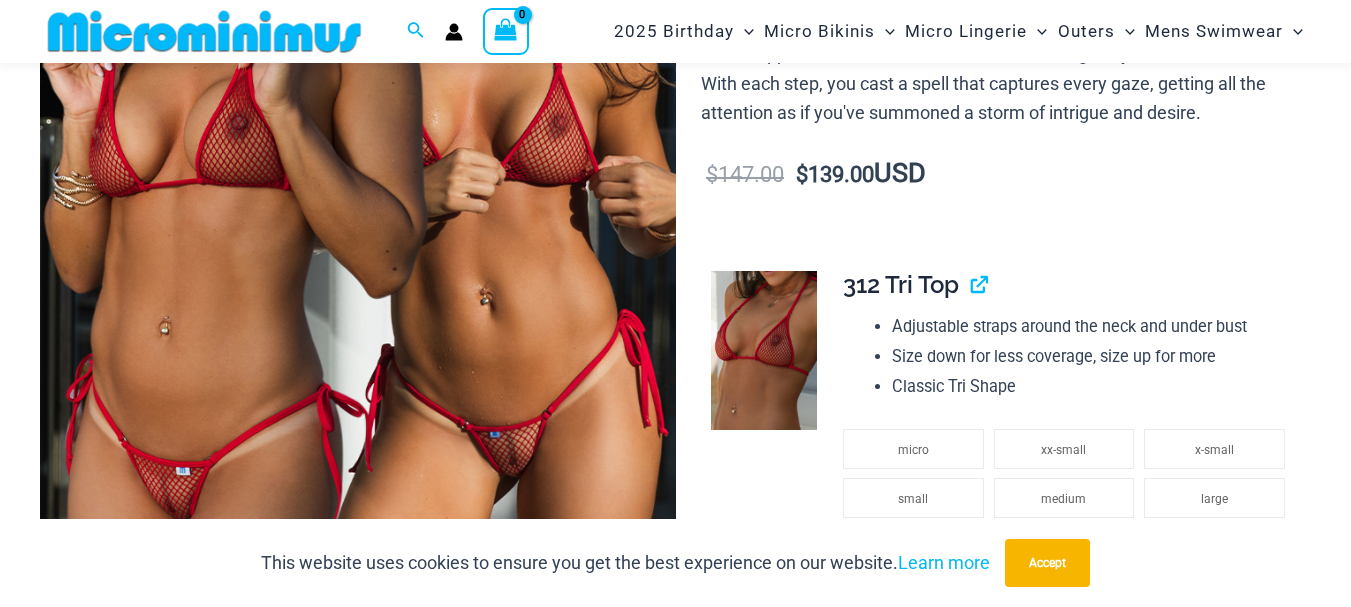 click at bounding box center [358, 177] 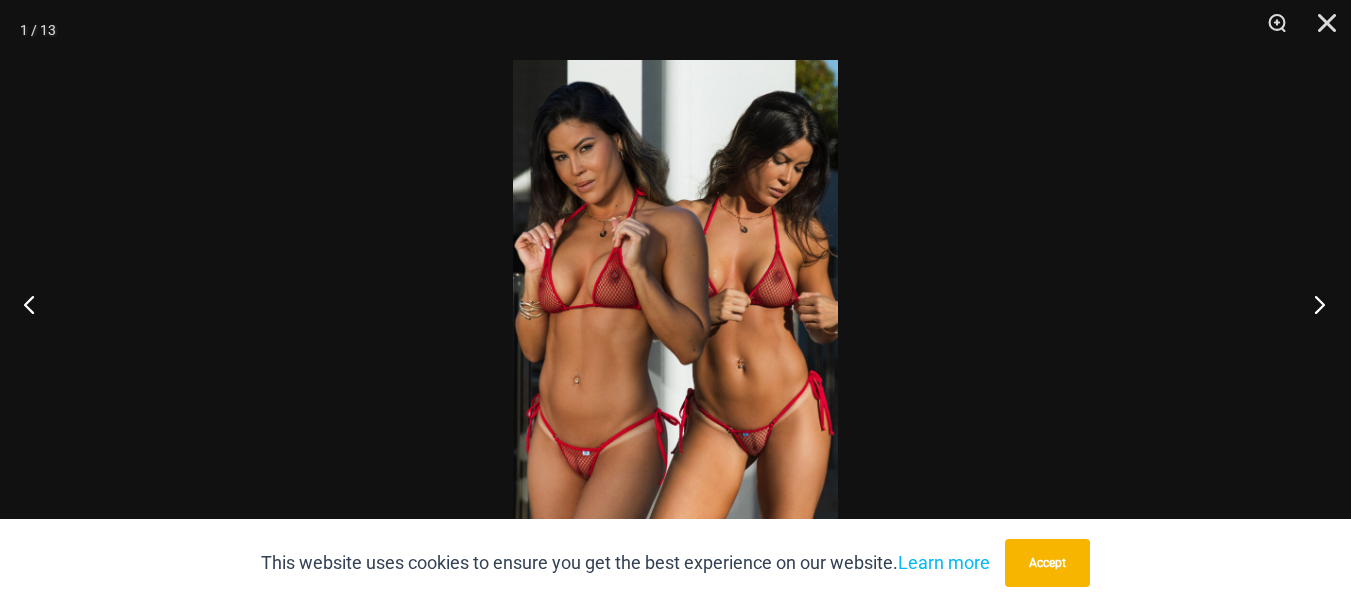click at bounding box center [1313, 304] 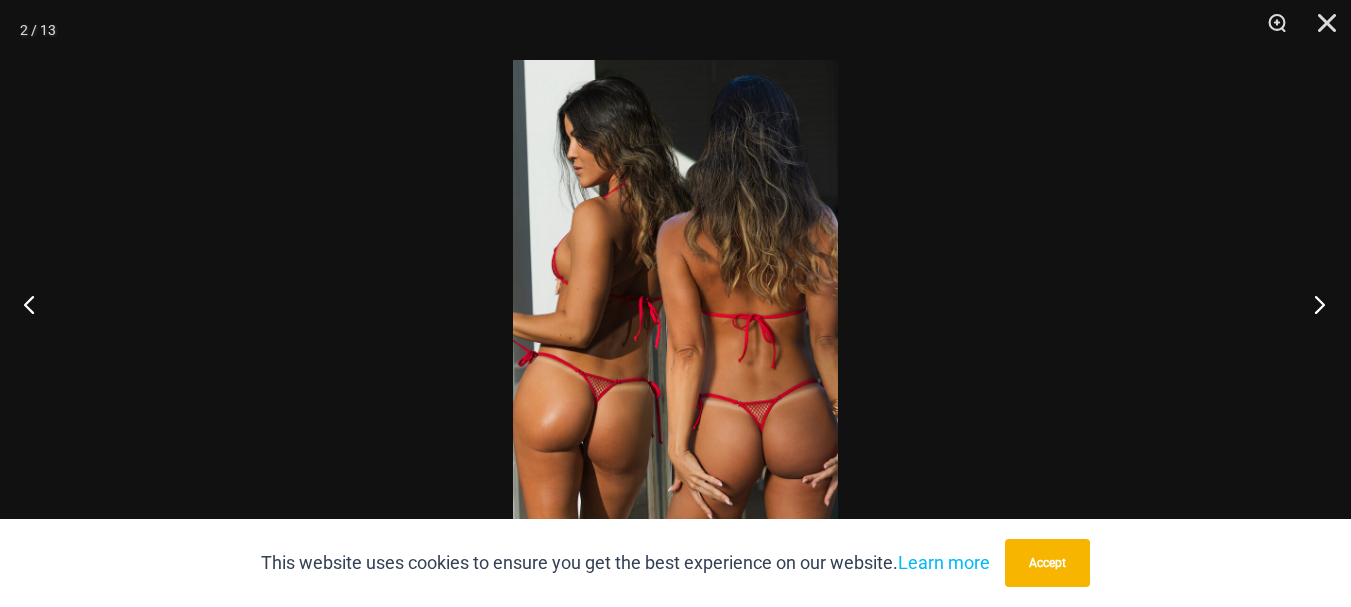 click at bounding box center [1313, 304] 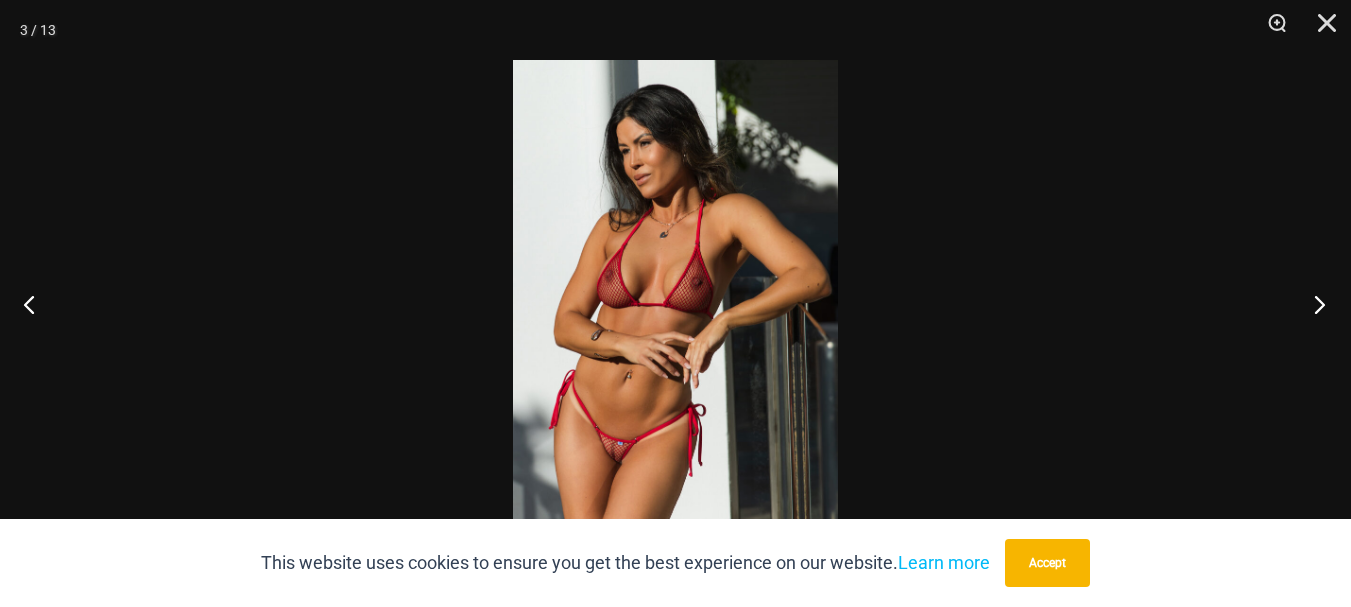 click at bounding box center [1313, 304] 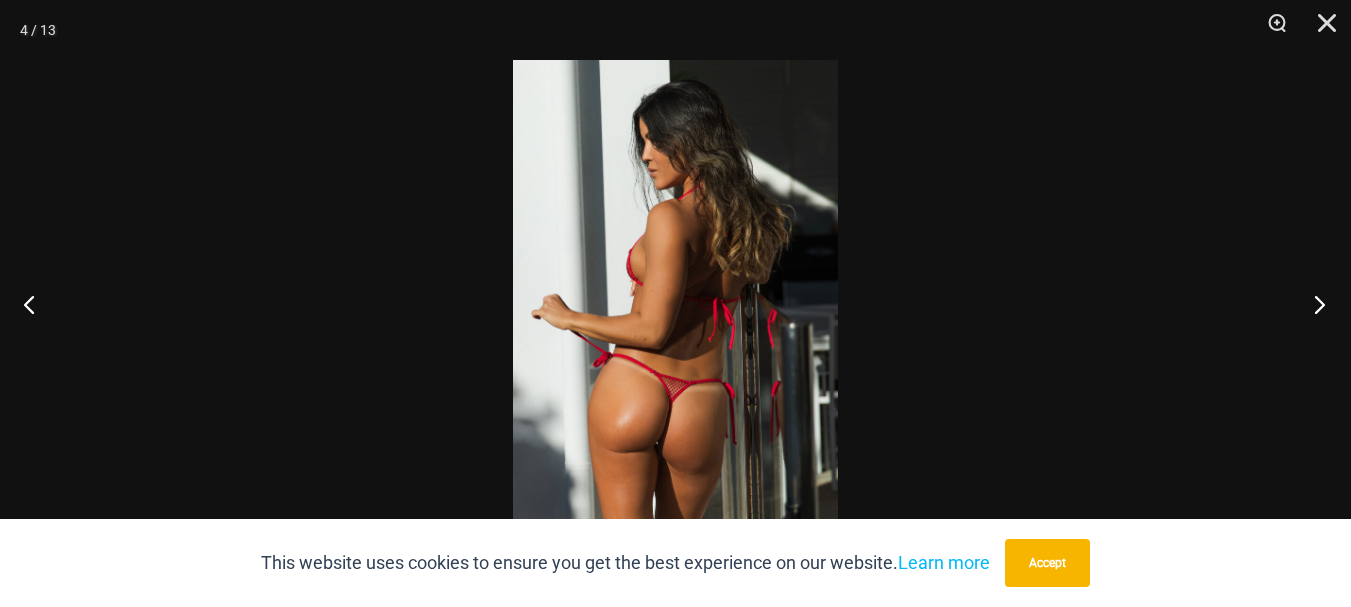 click at bounding box center (1313, 304) 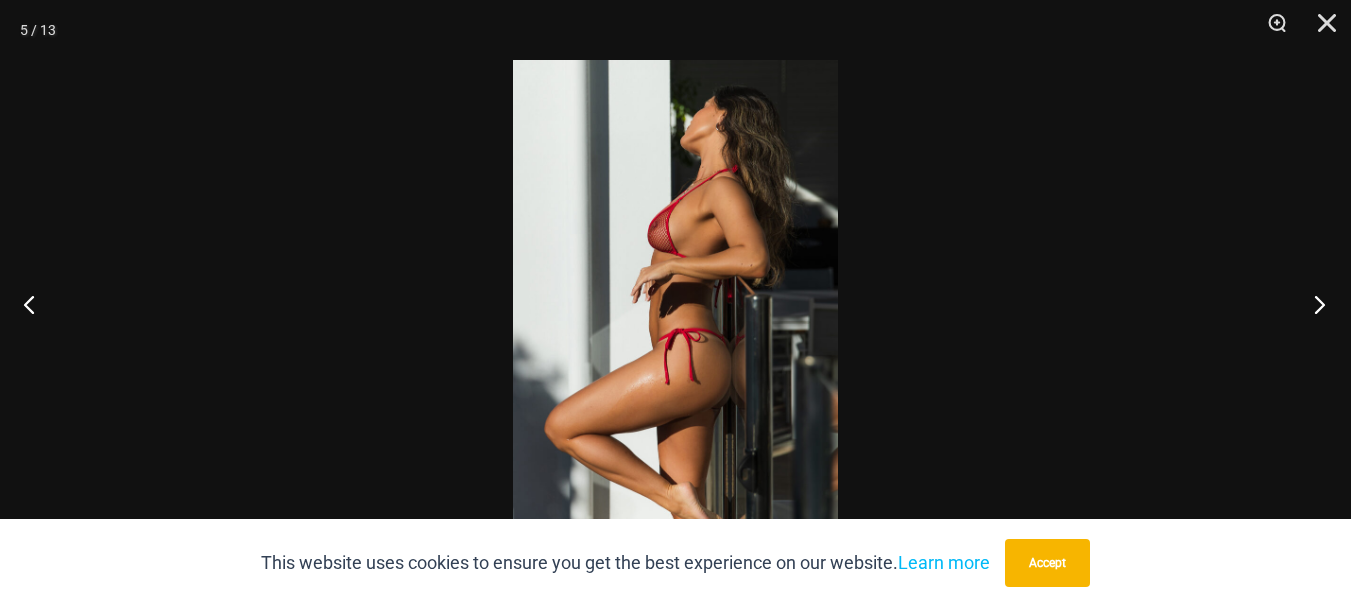 click at bounding box center (1313, 304) 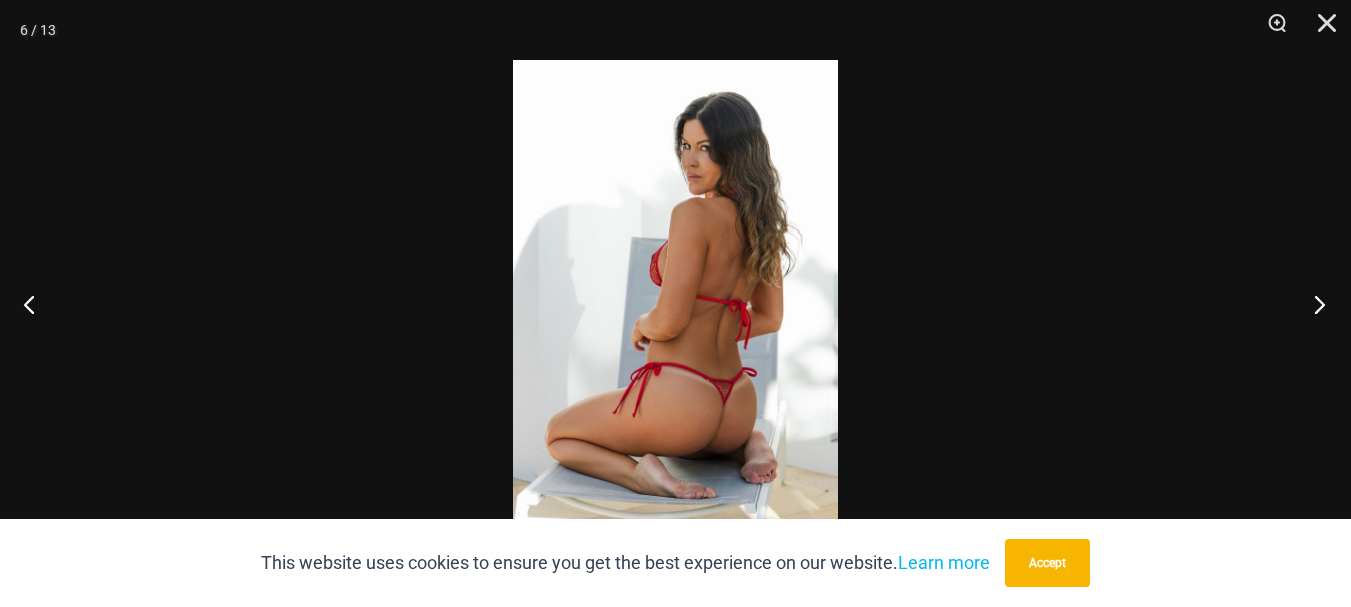 click at bounding box center (1313, 304) 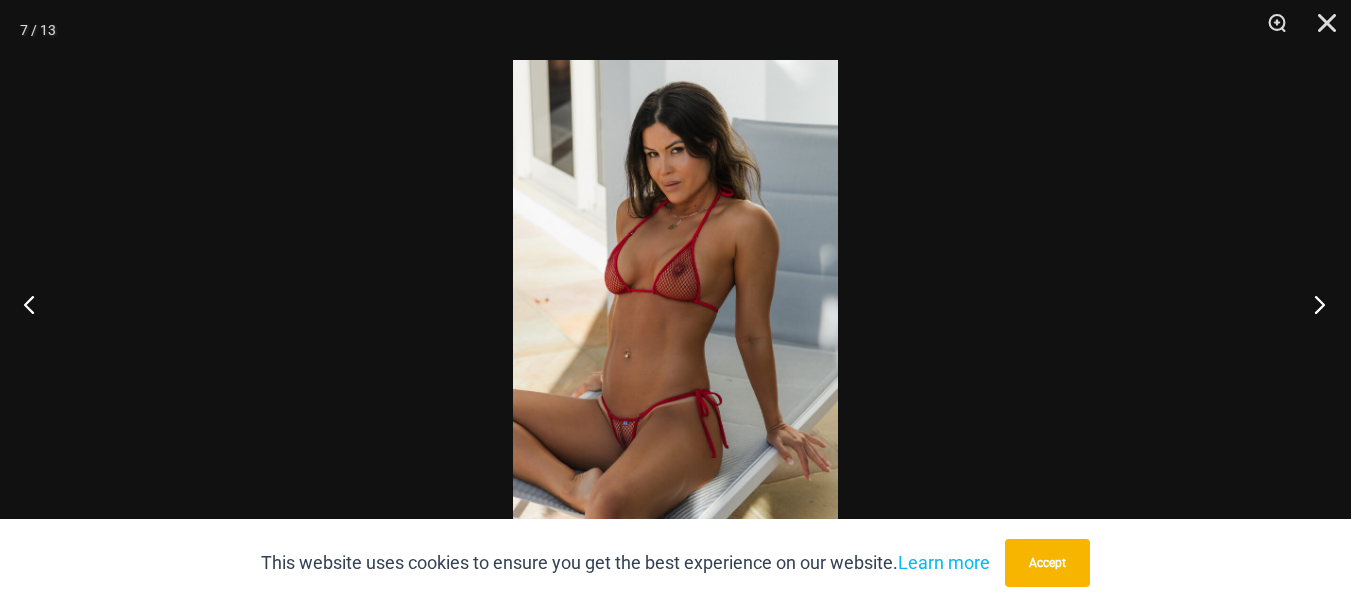 click at bounding box center (1313, 304) 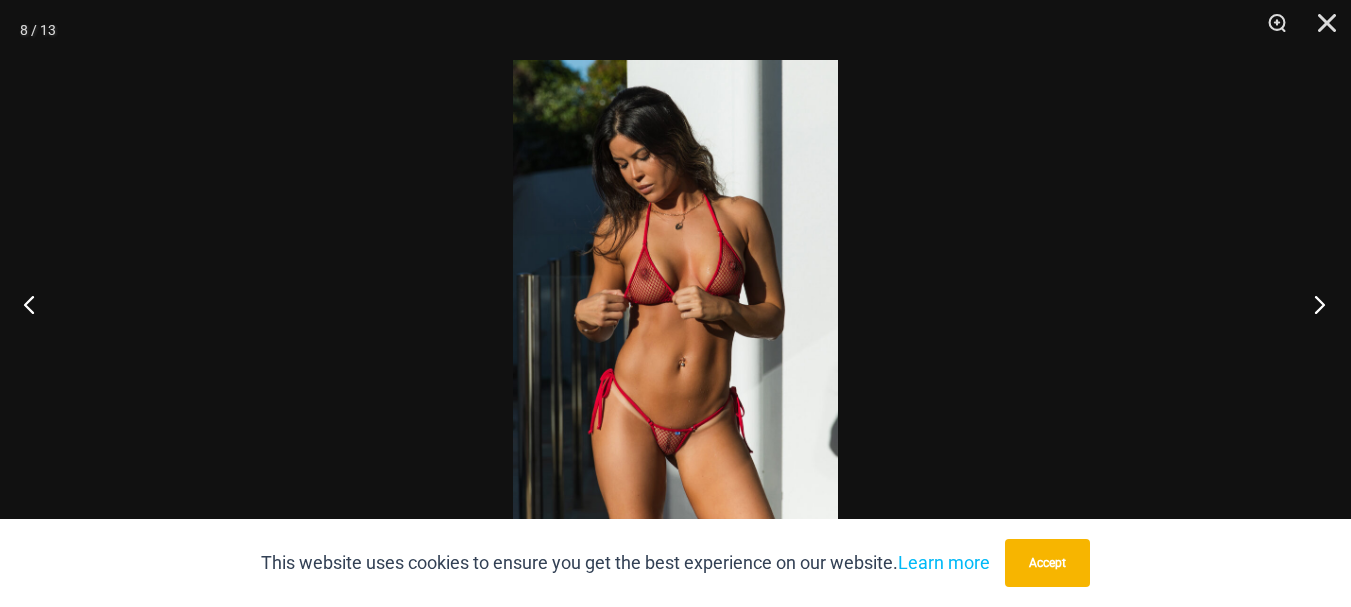 click at bounding box center (1313, 304) 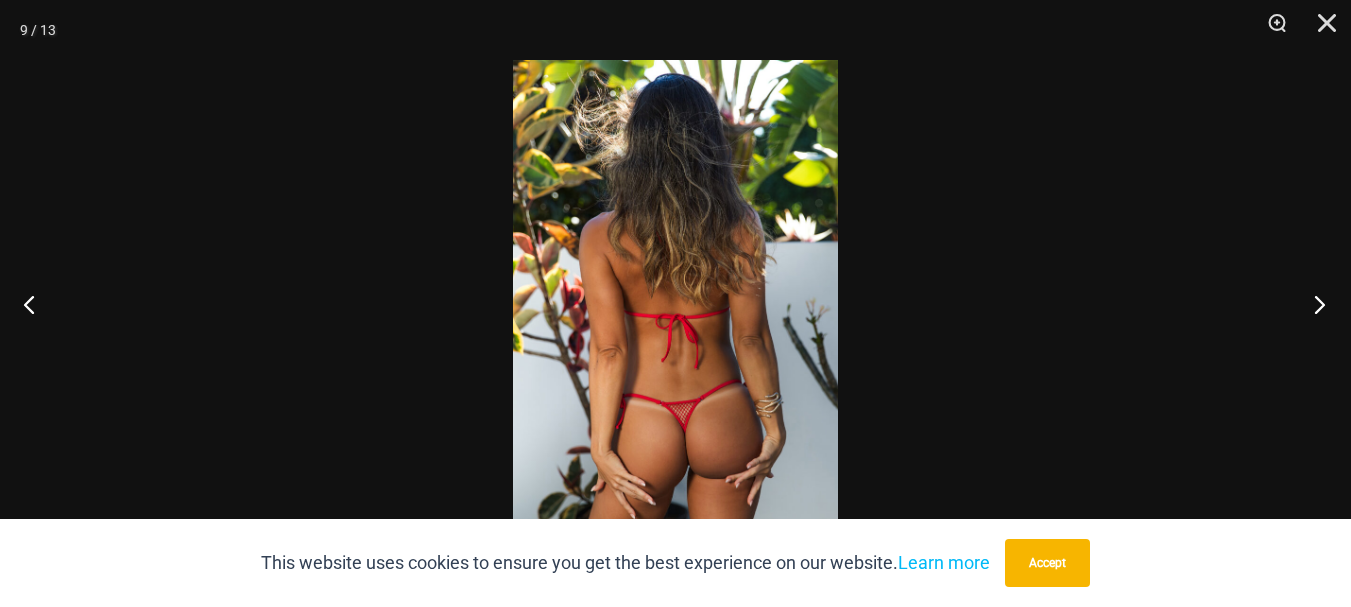 click at bounding box center [1313, 304] 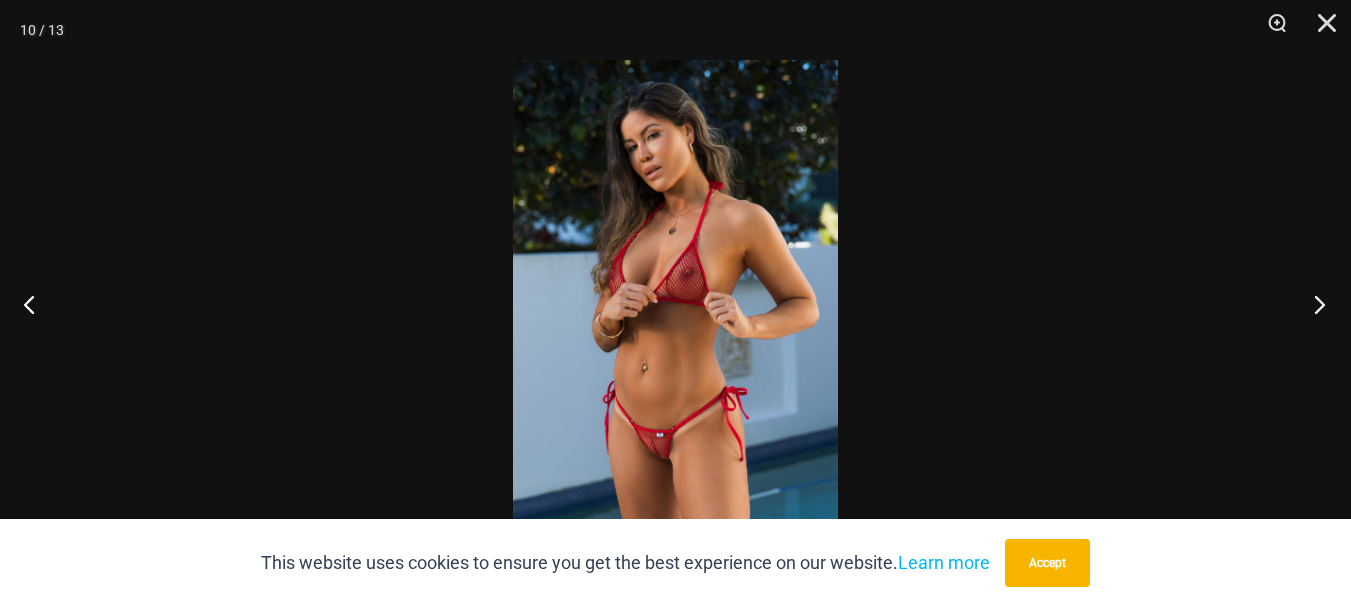 click at bounding box center (1313, 304) 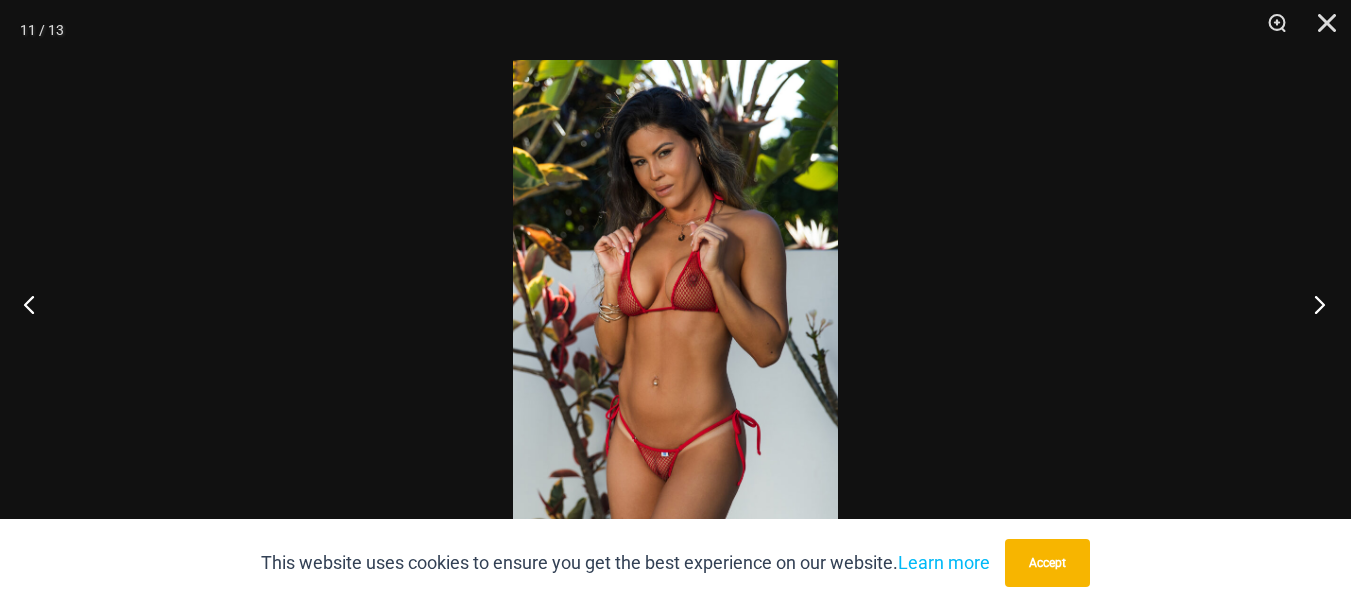 click at bounding box center (1313, 304) 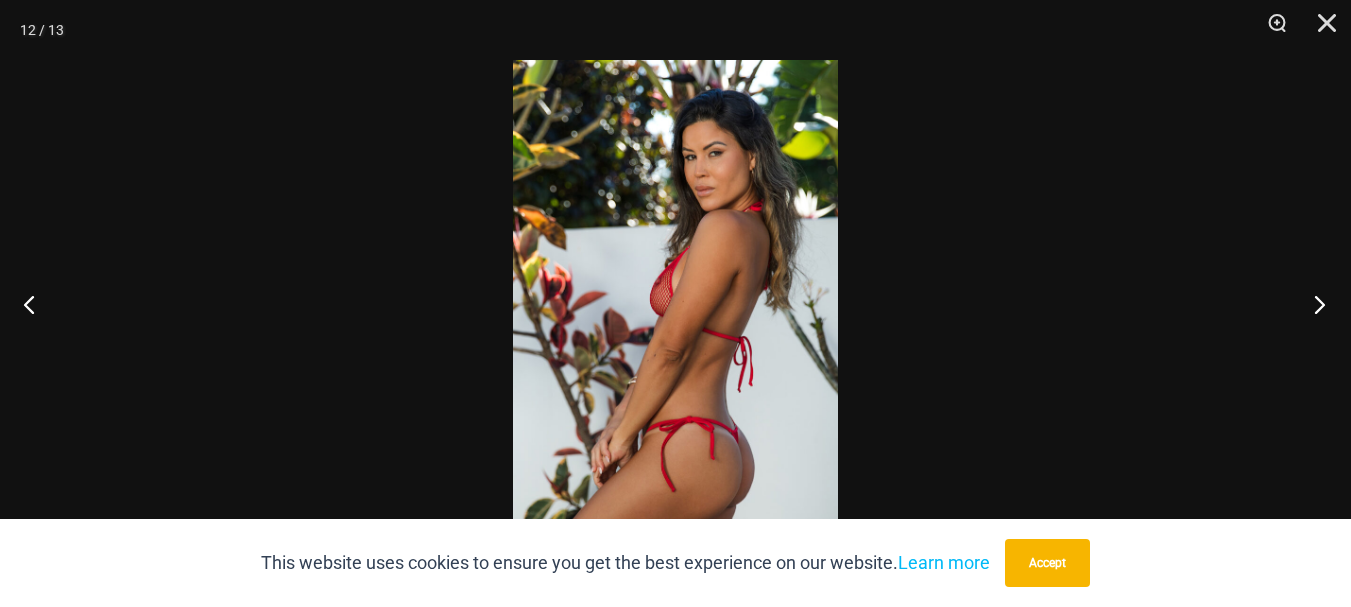 click at bounding box center [1313, 304] 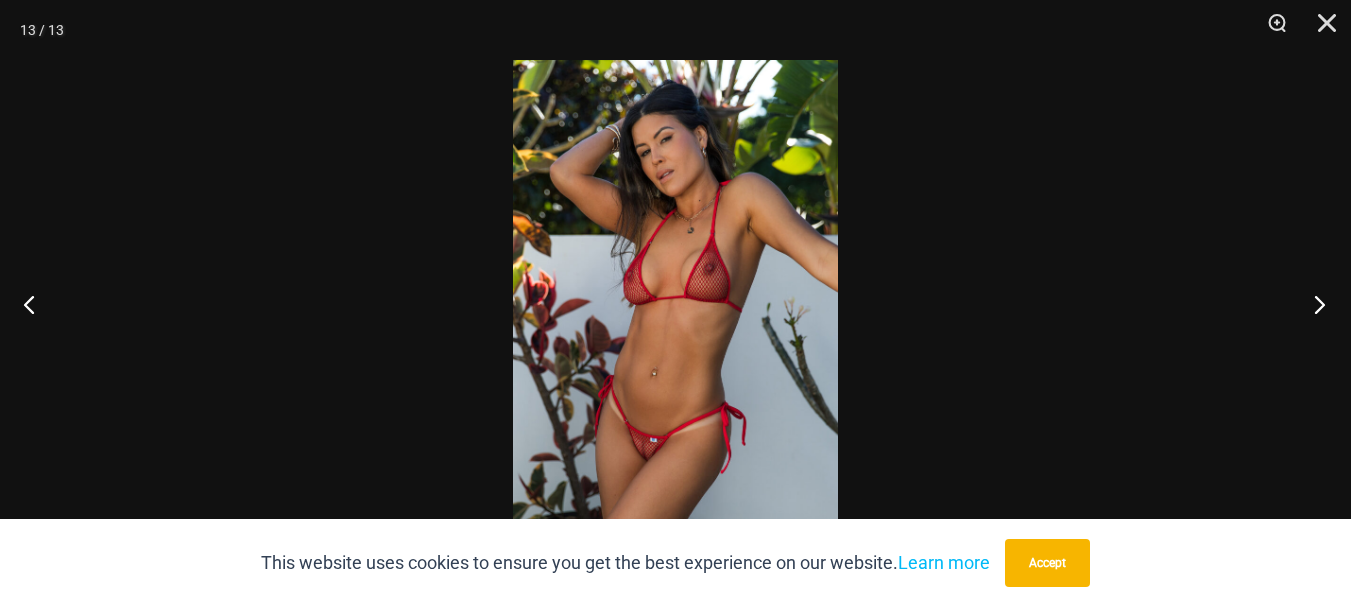 click at bounding box center [1313, 304] 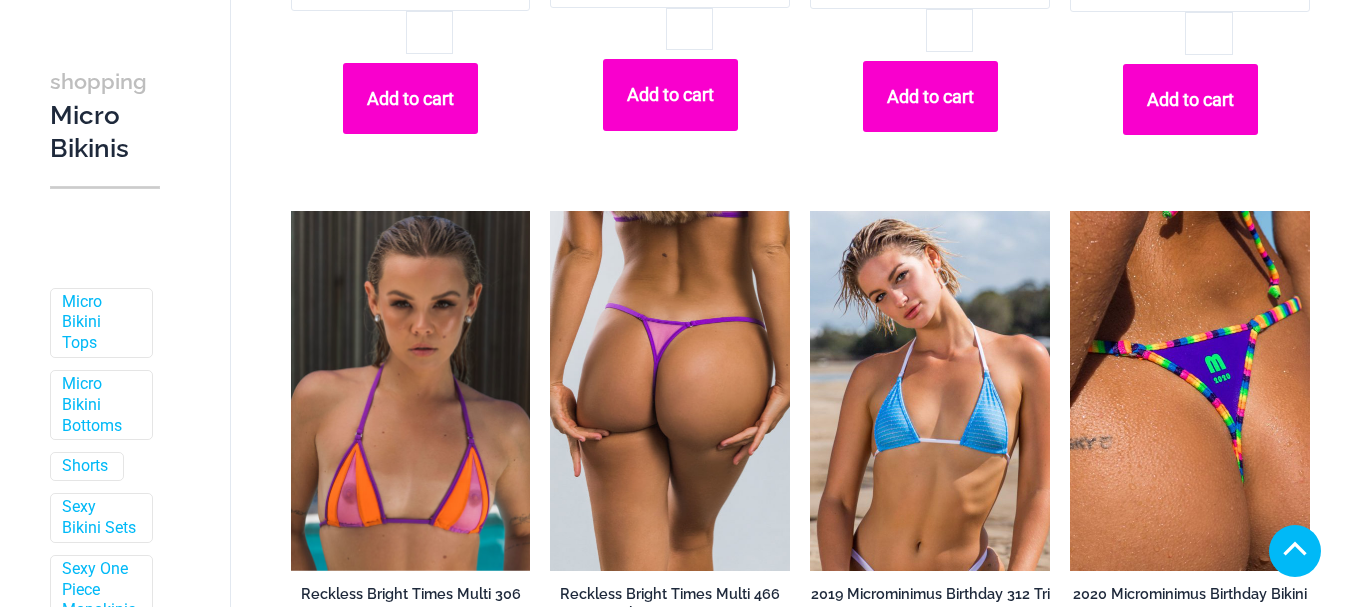 scroll, scrollTop: 900, scrollLeft: 0, axis: vertical 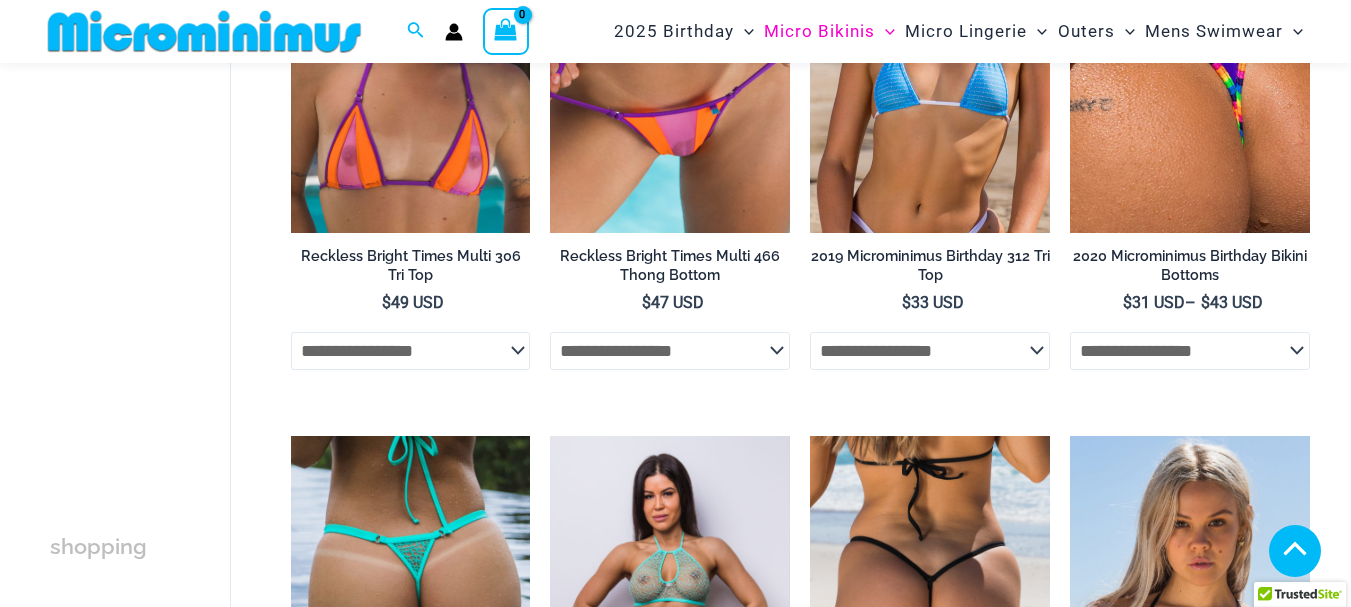 click at bounding box center (670, 615) 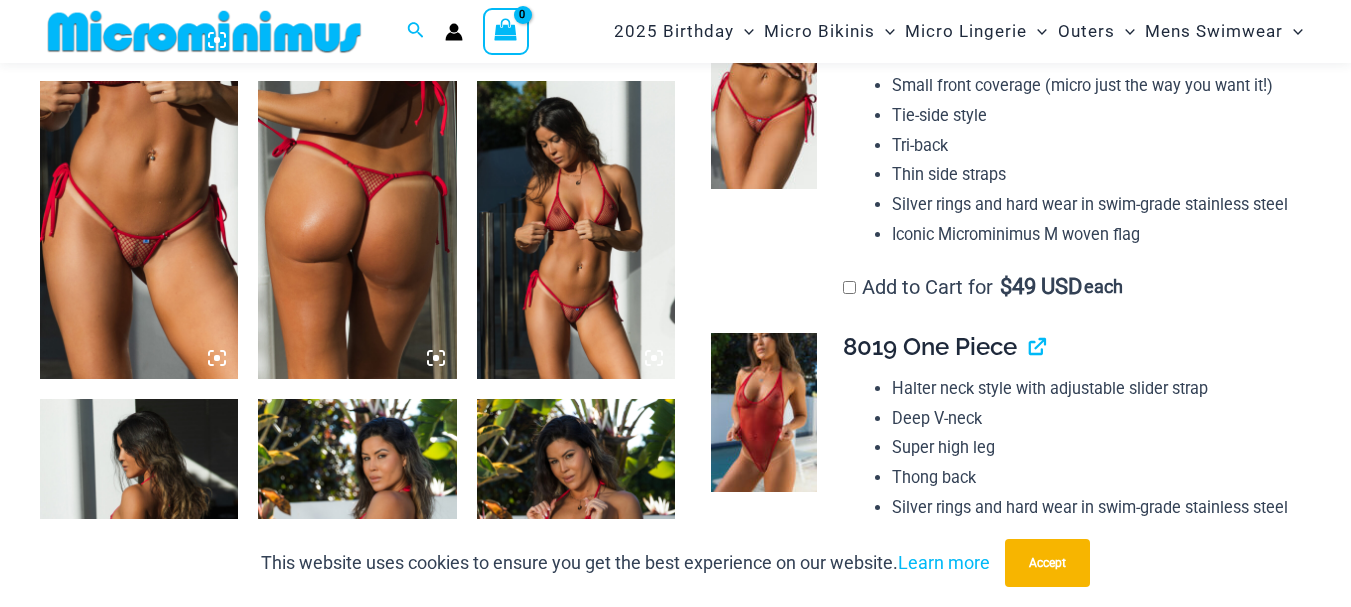 scroll, scrollTop: 1384, scrollLeft: 0, axis: vertical 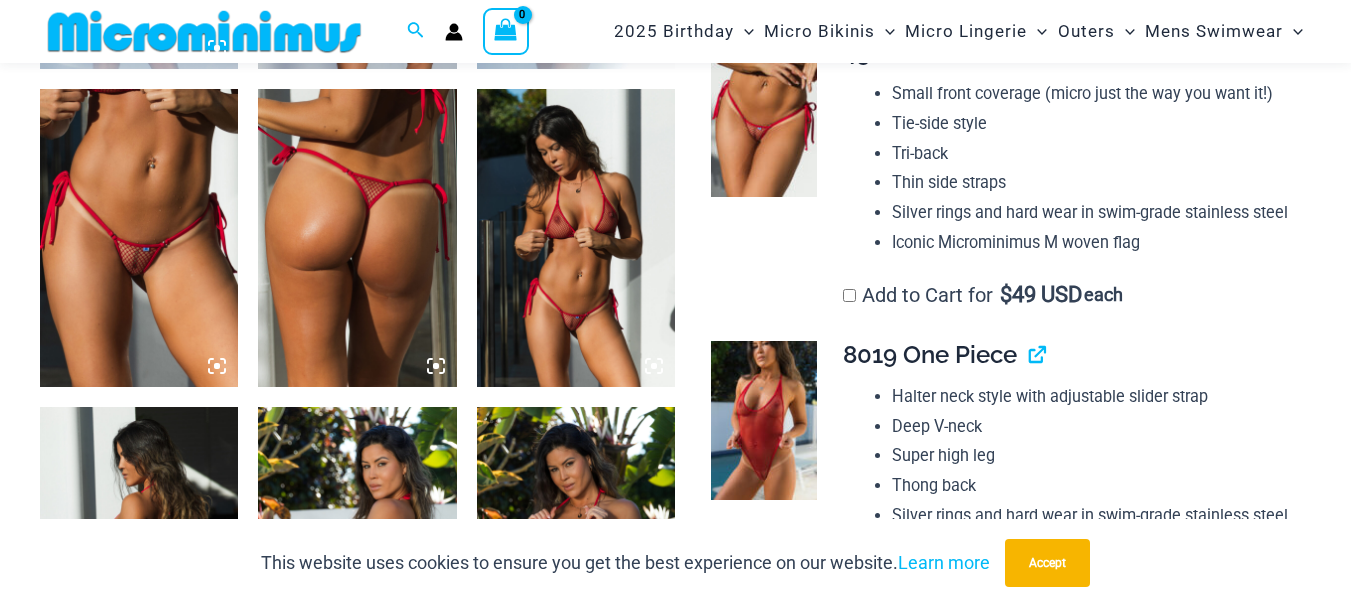 click at bounding box center [139, 238] 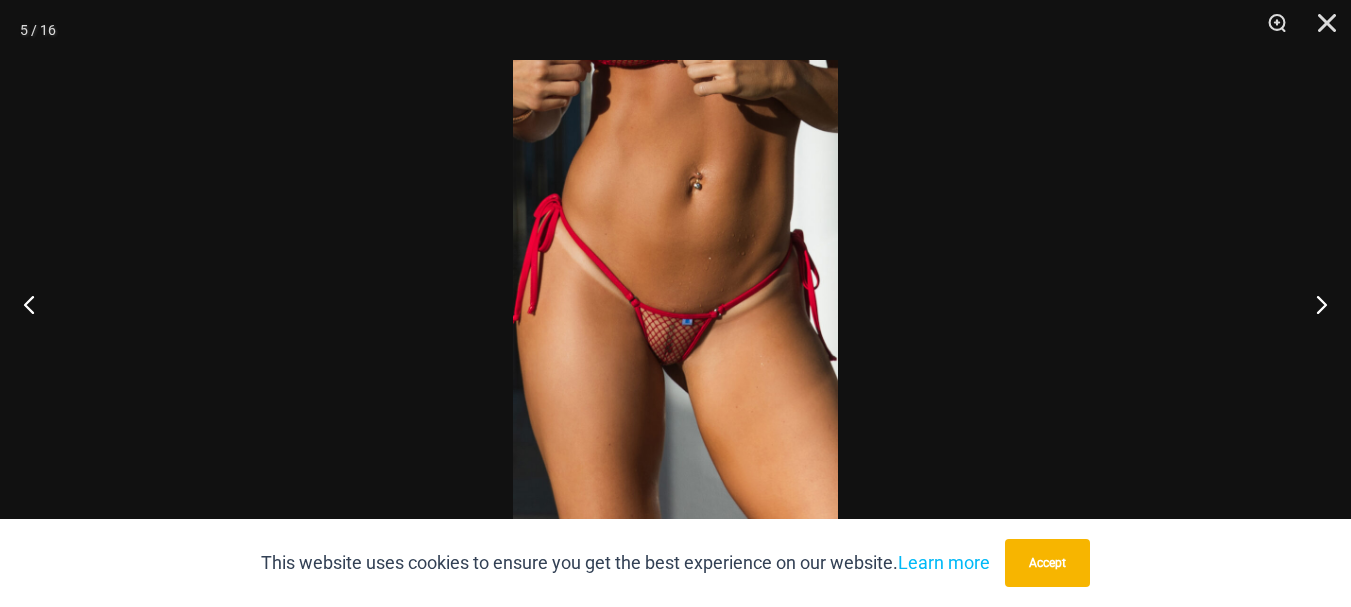 click at bounding box center (675, 303) 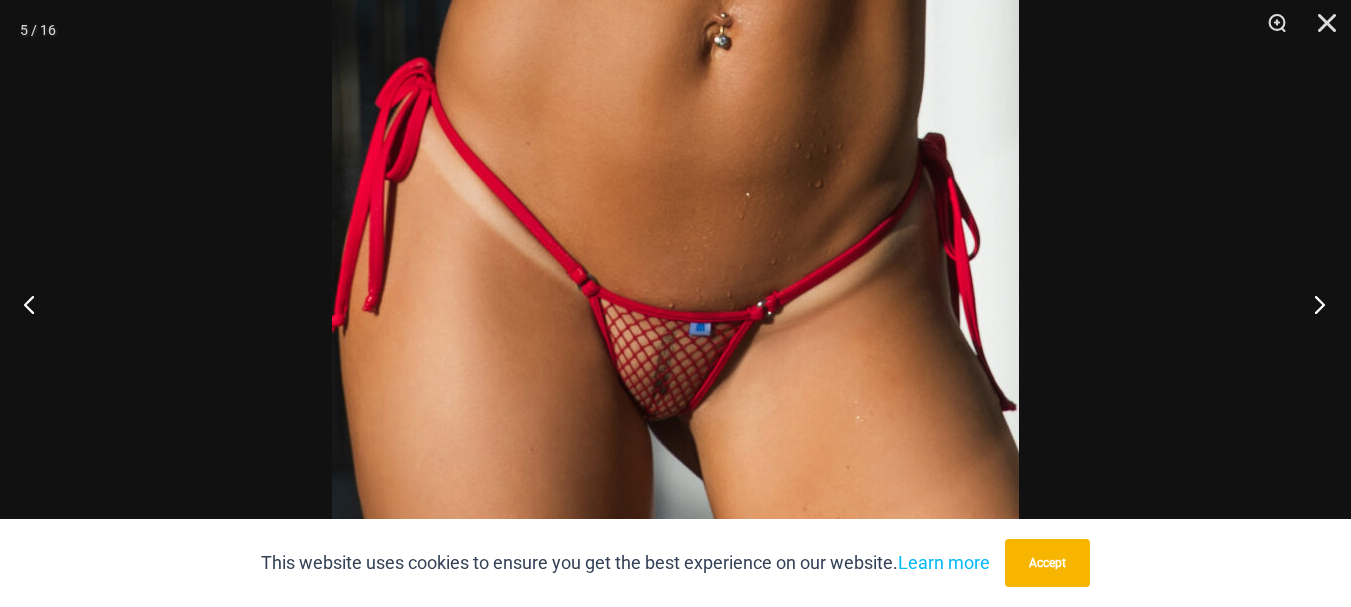 click at bounding box center (1313, 304) 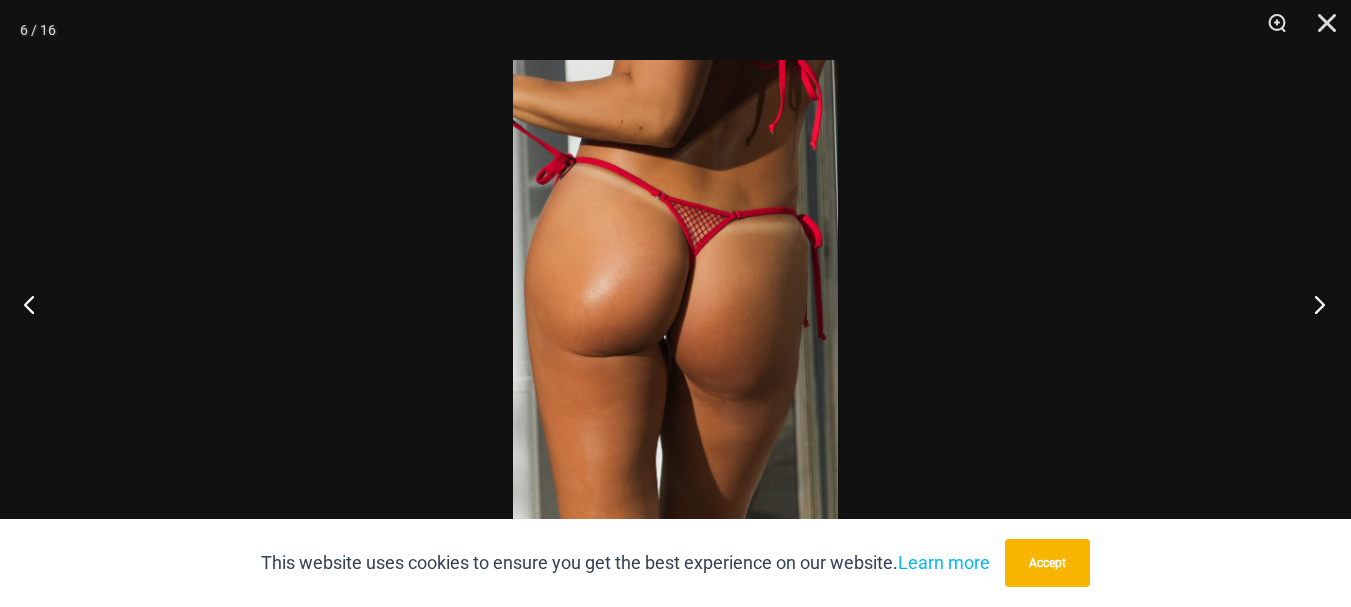 click at bounding box center [1313, 304] 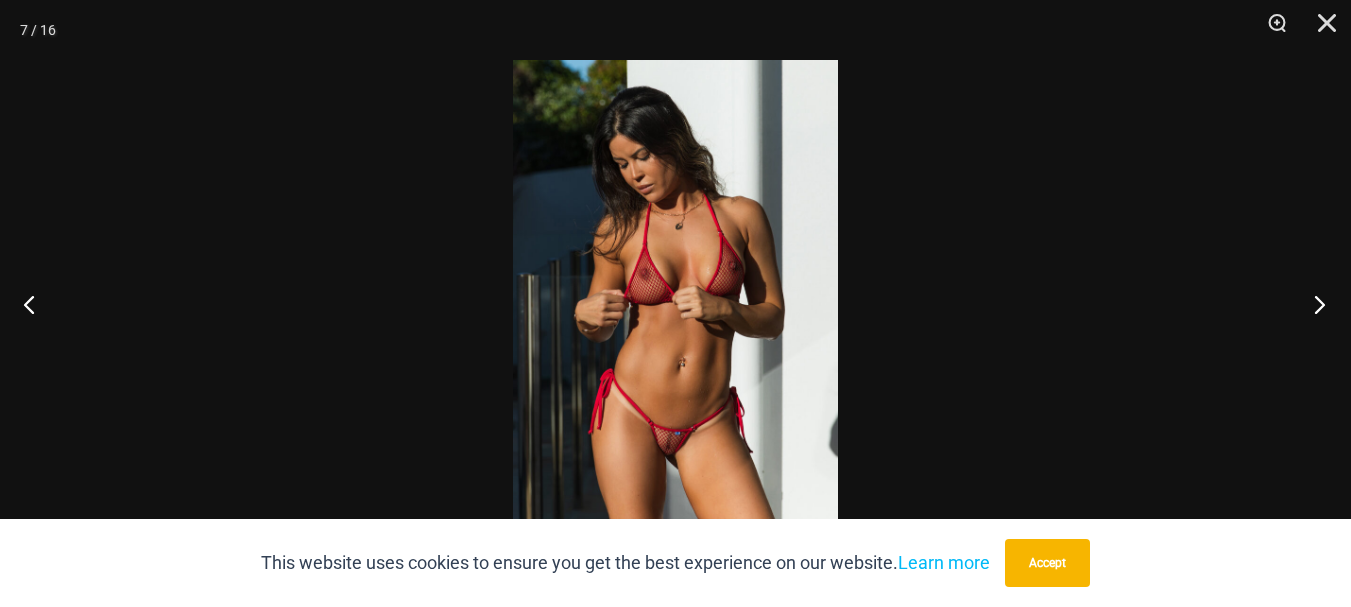 click at bounding box center (1313, 304) 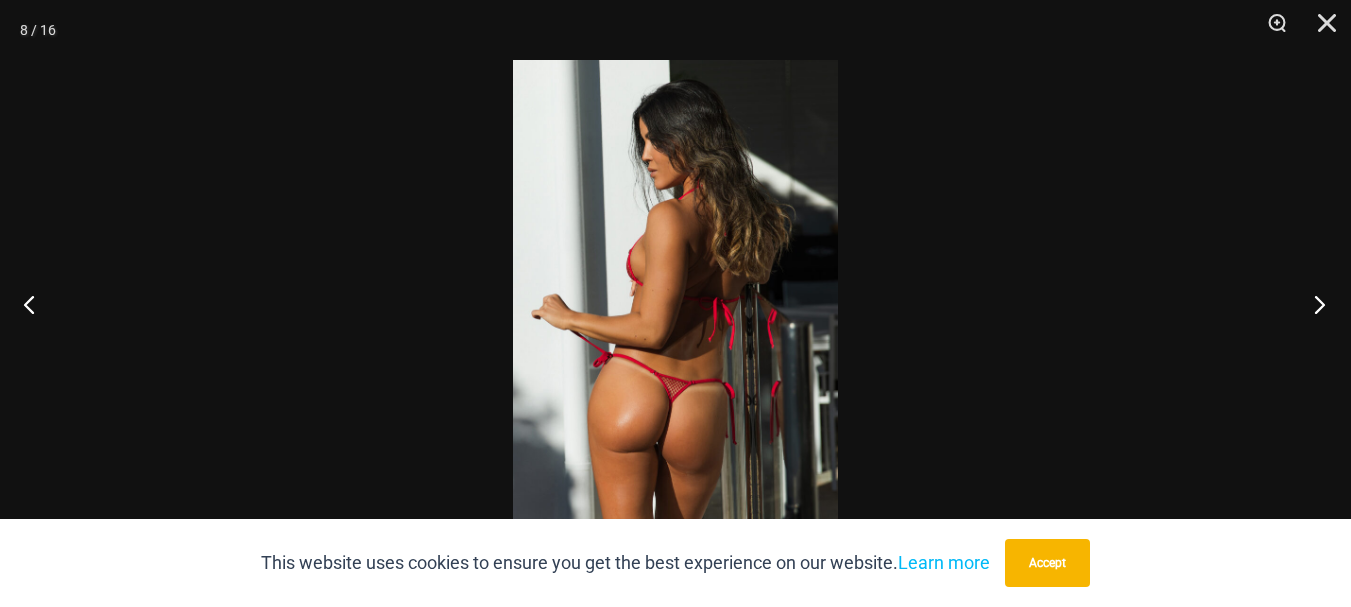 click at bounding box center [1313, 304] 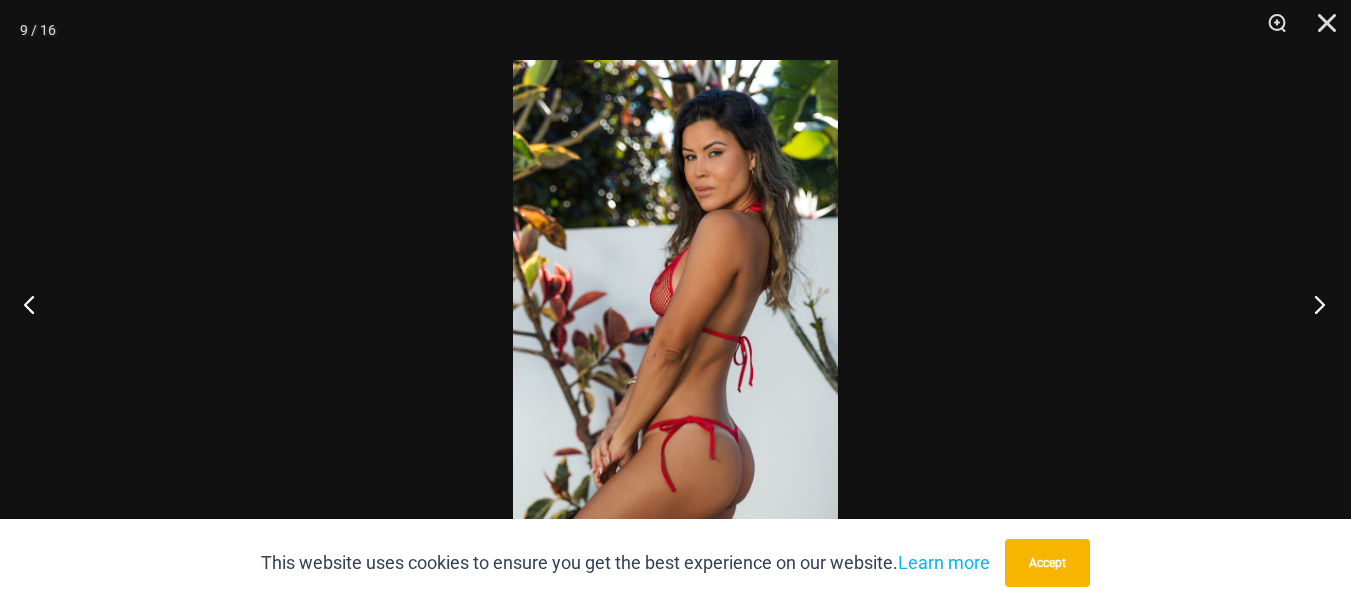 click at bounding box center (1313, 304) 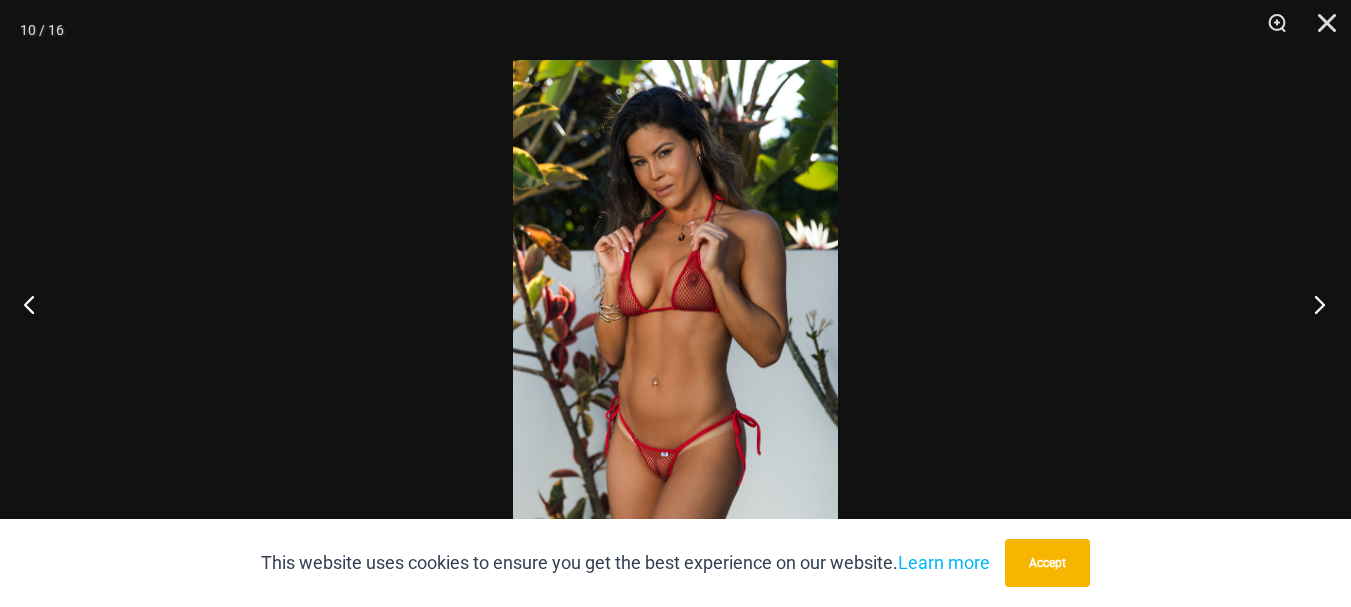 click at bounding box center (1313, 304) 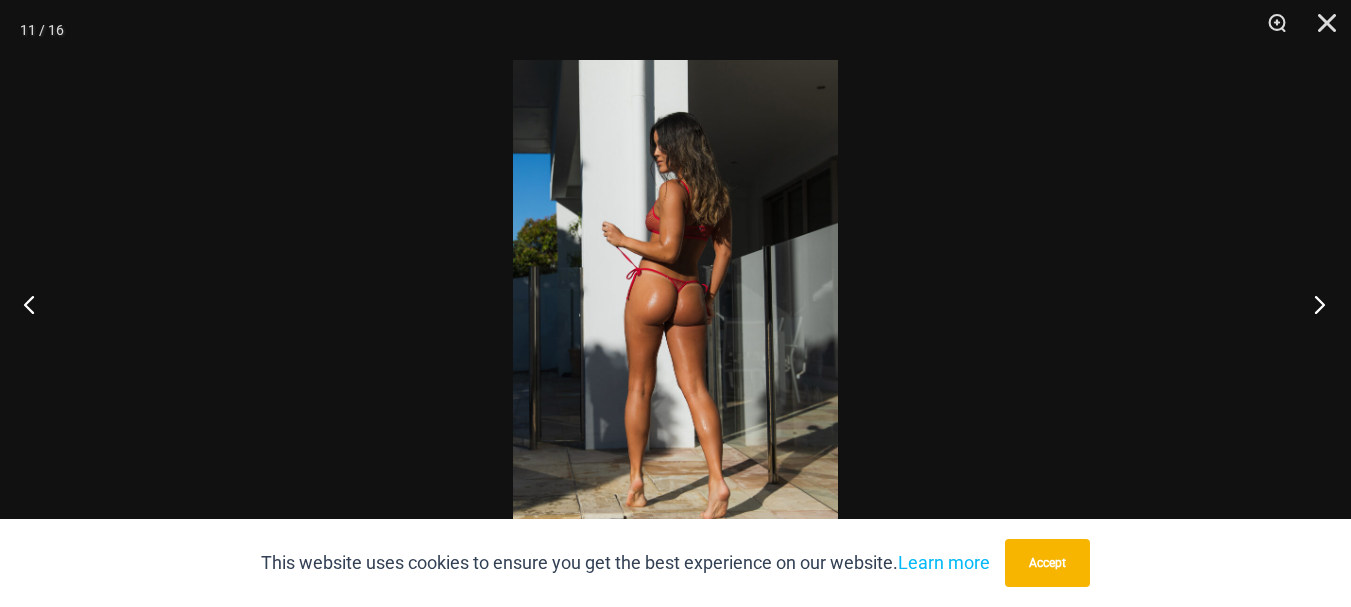 click at bounding box center [1313, 304] 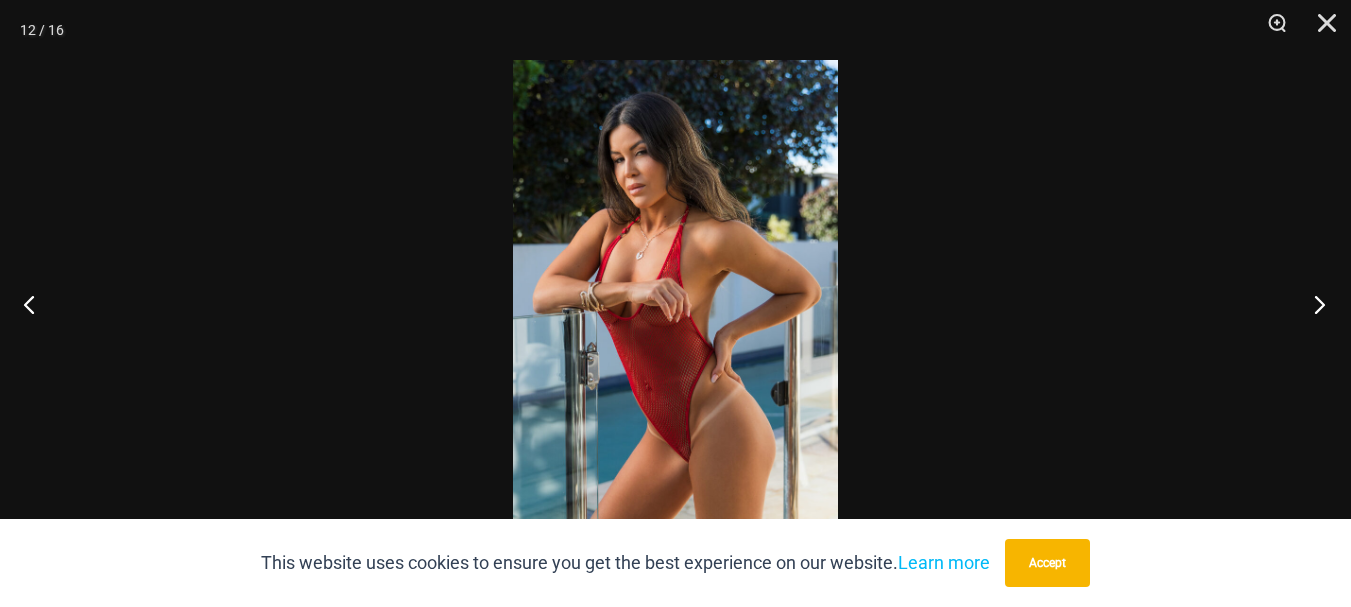 click at bounding box center [1313, 304] 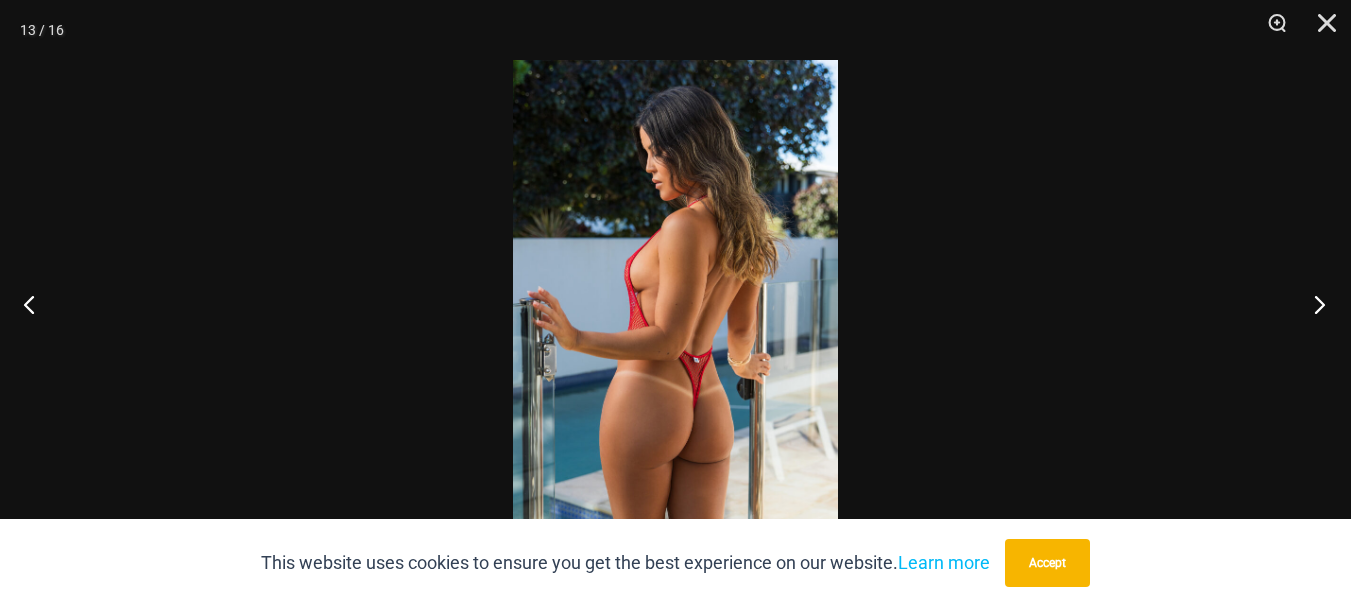 click at bounding box center (1313, 304) 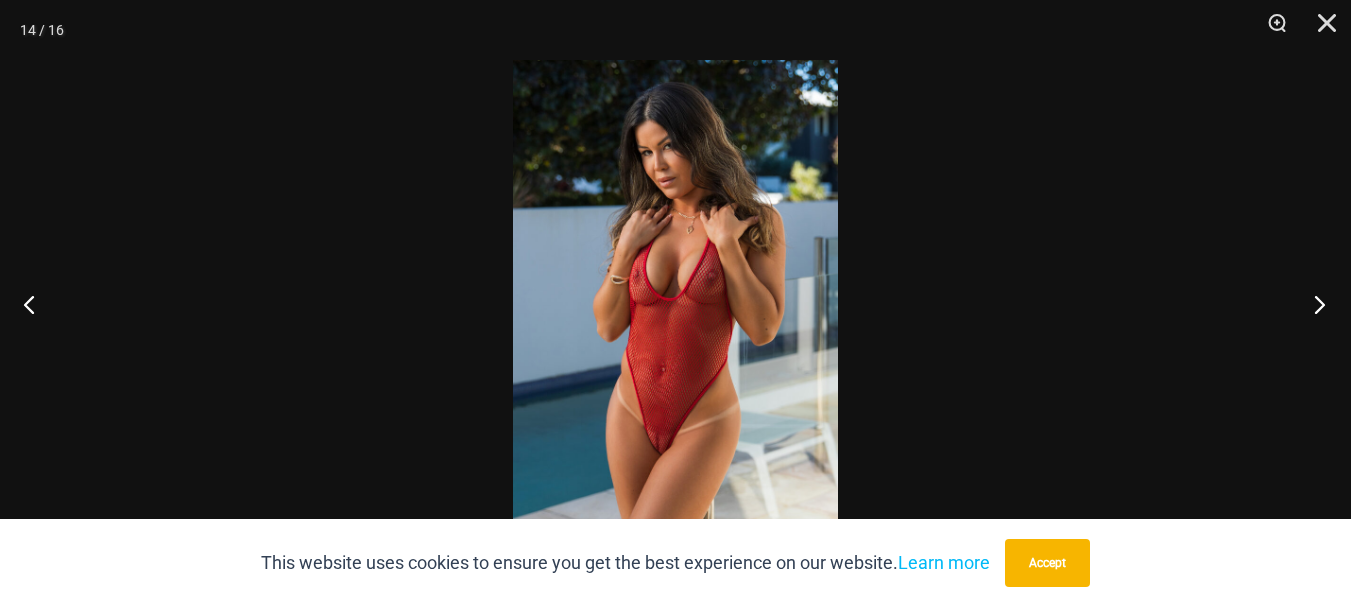 click at bounding box center (1313, 304) 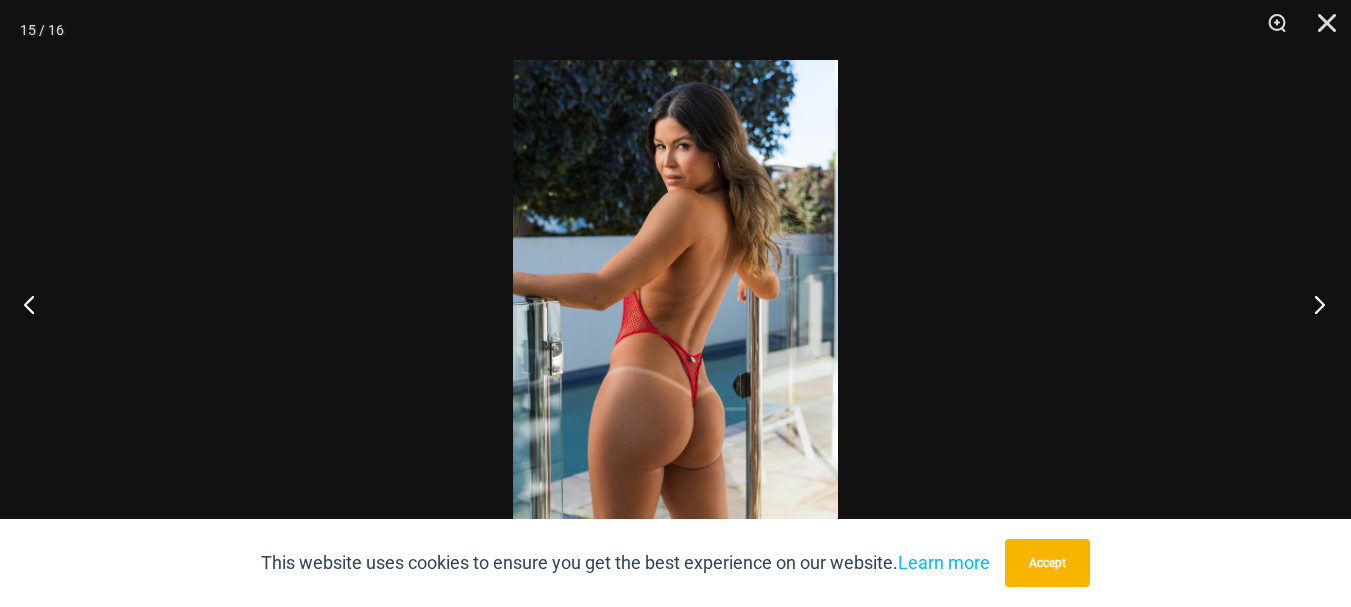 click at bounding box center [1313, 304] 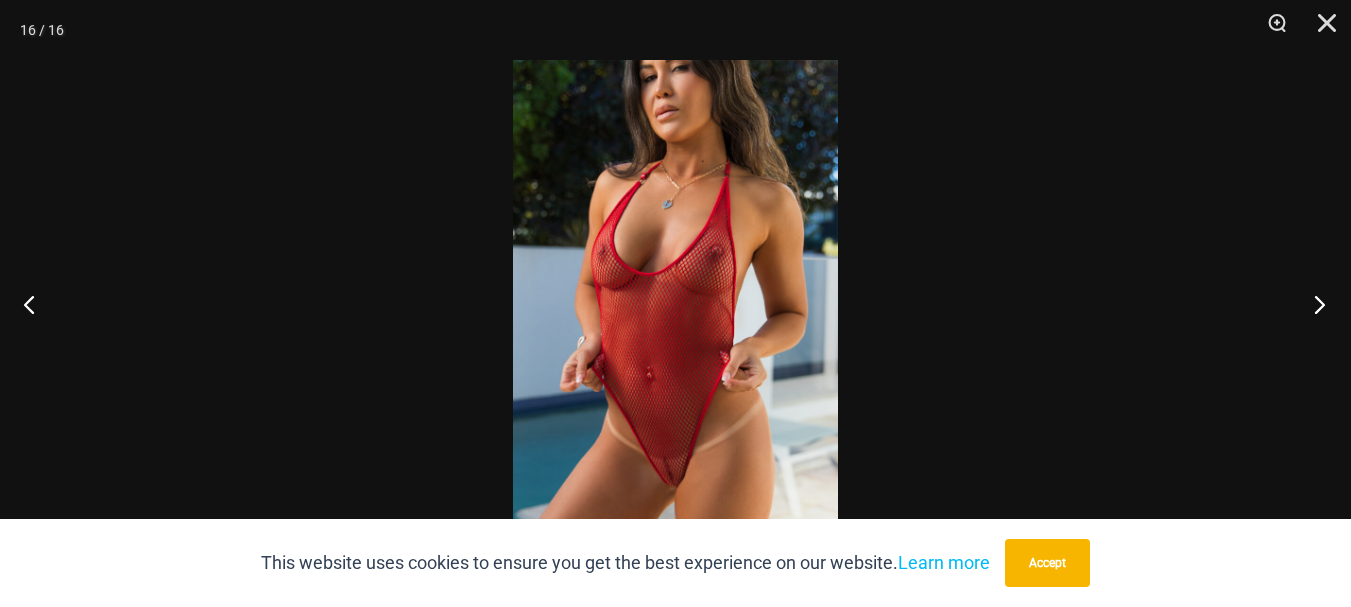 click at bounding box center [1313, 304] 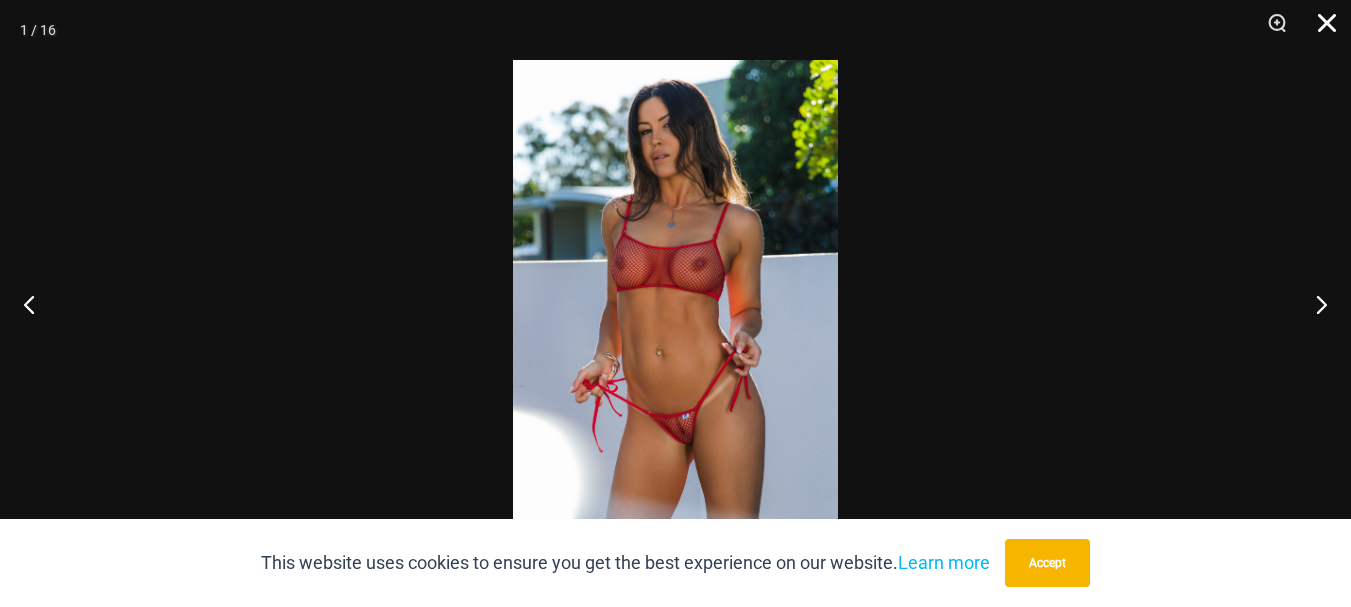 click at bounding box center [1320, 30] 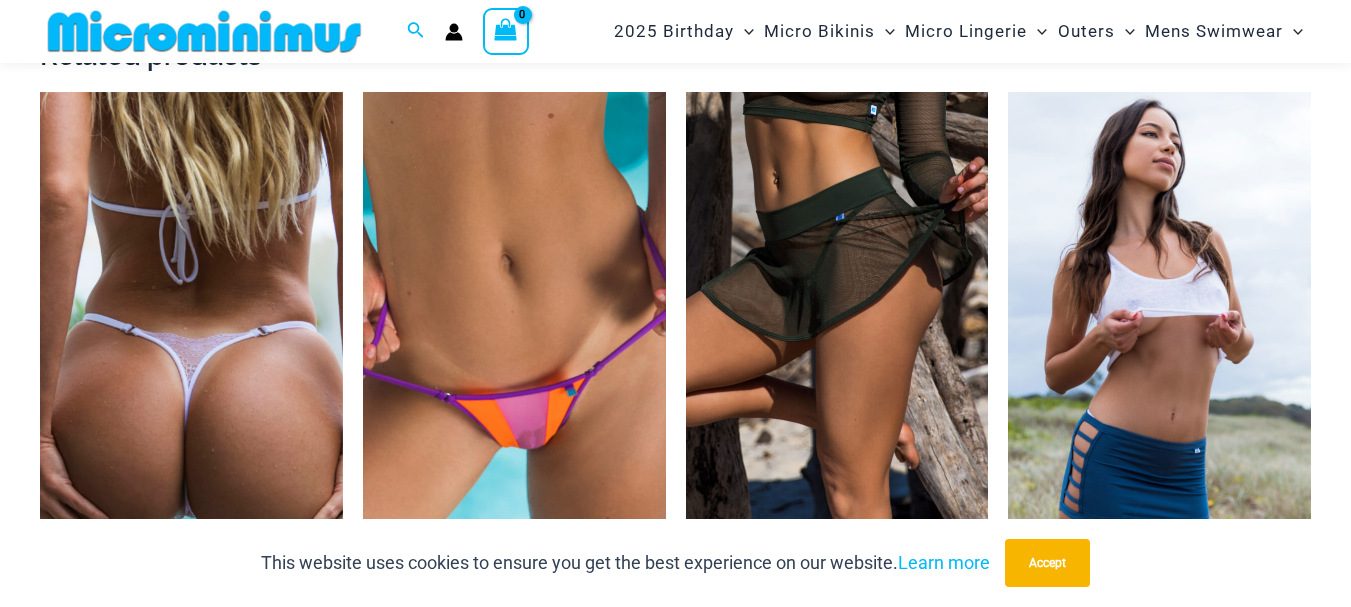 scroll, scrollTop: 3684, scrollLeft: 0, axis: vertical 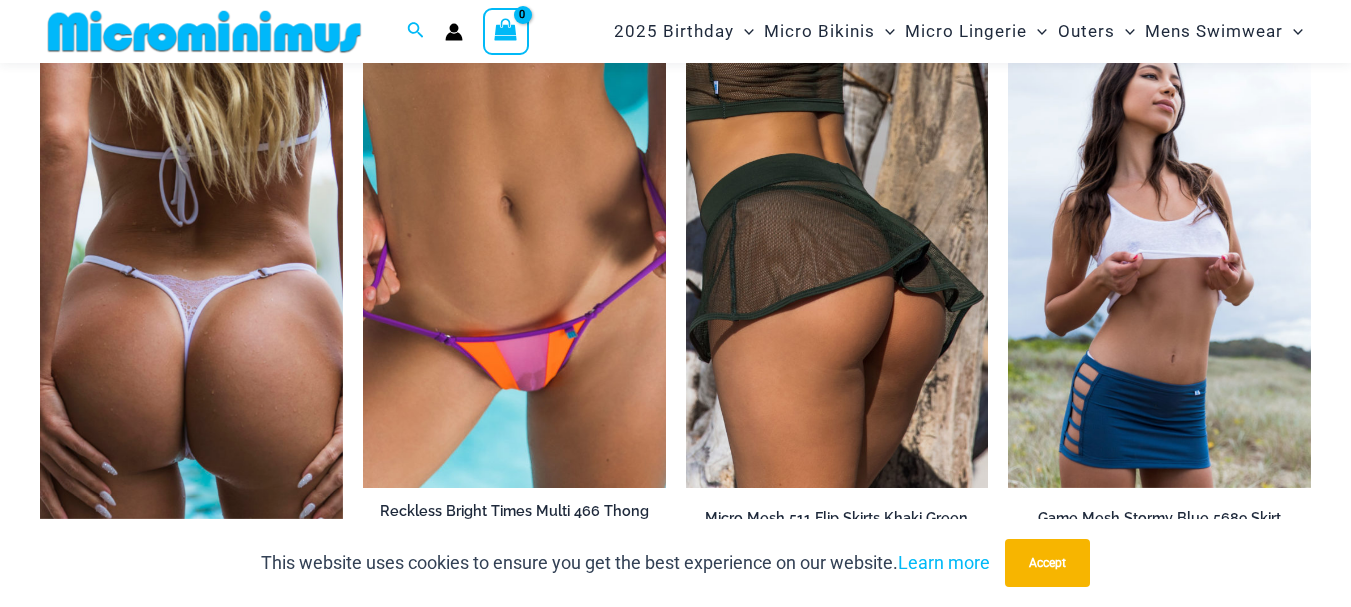 click at bounding box center [191, 276] 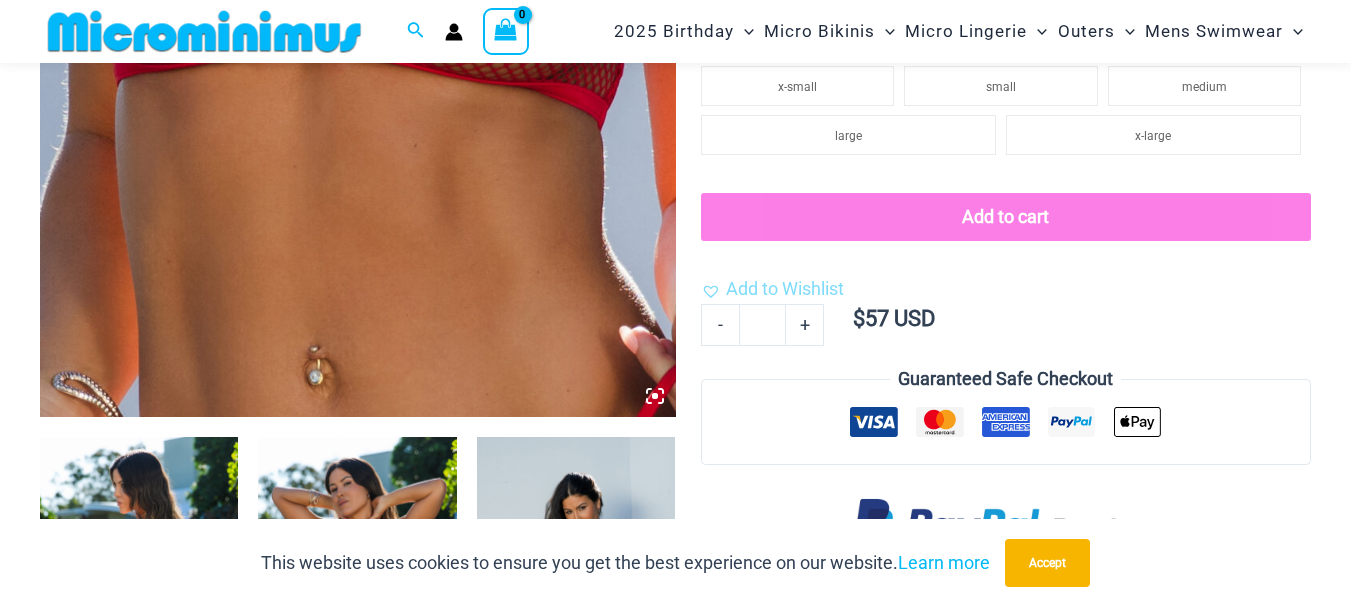 scroll, scrollTop: 785, scrollLeft: 0, axis: vertical 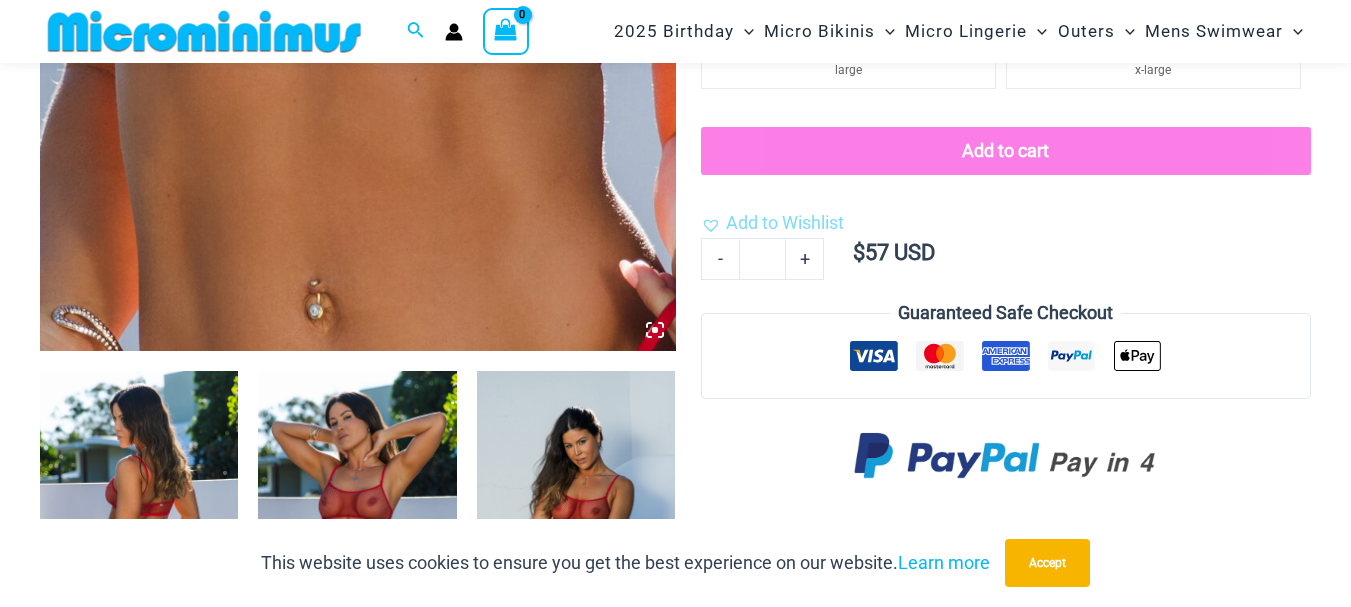 click at bounding box center (358, -127) 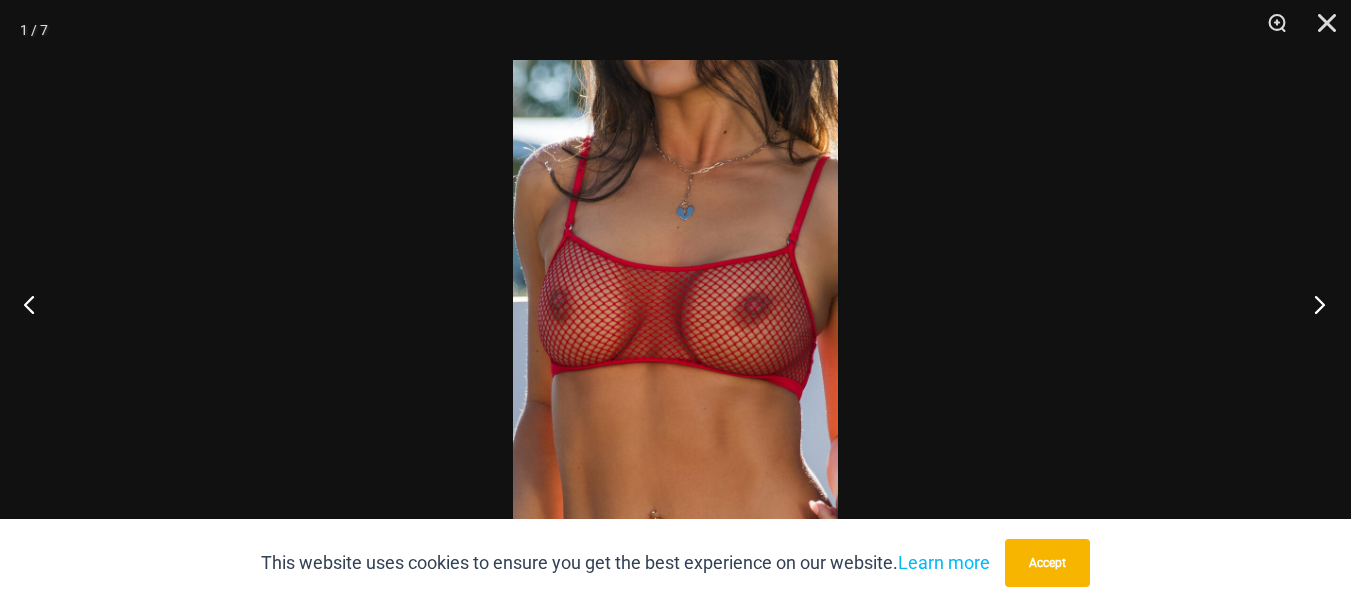 click at bounding box center (1313, 304) 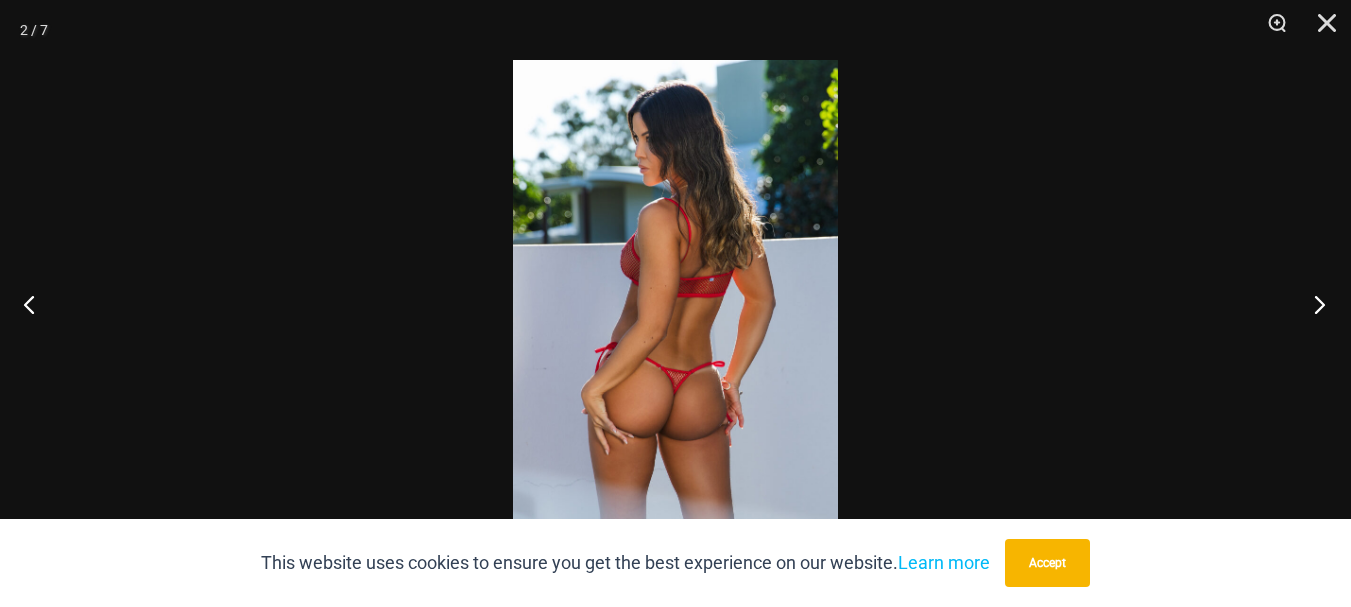 click at bounding box center (1313, 304) 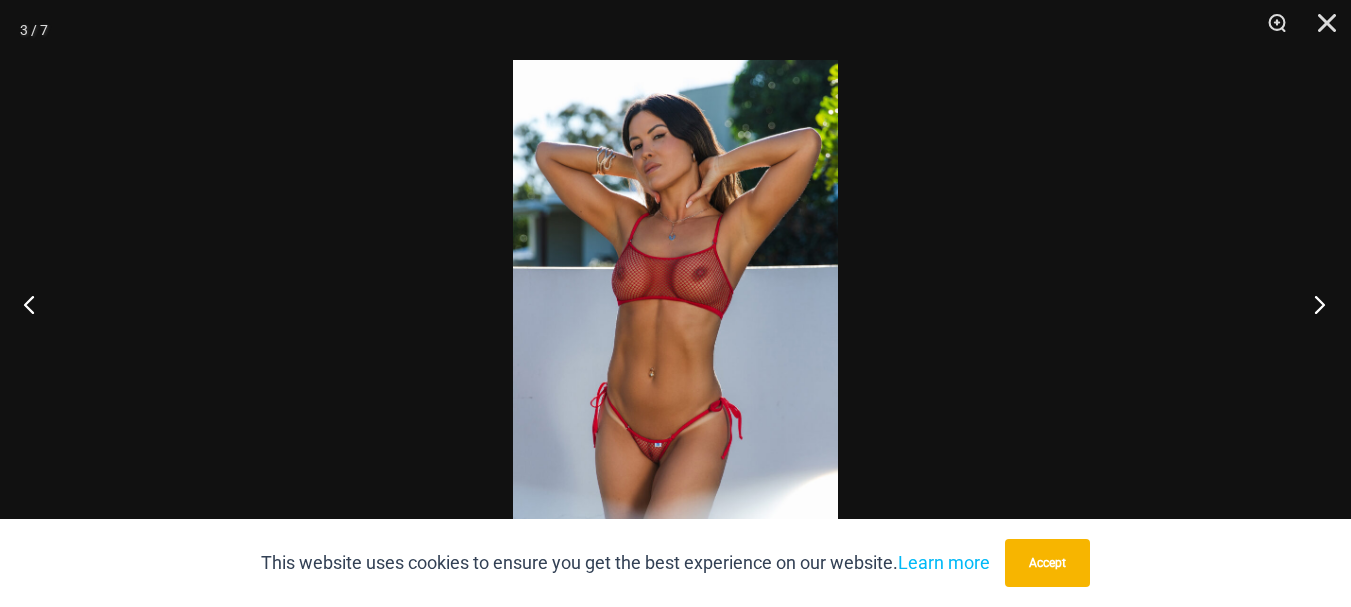 click at bounding box center (1313, 304) 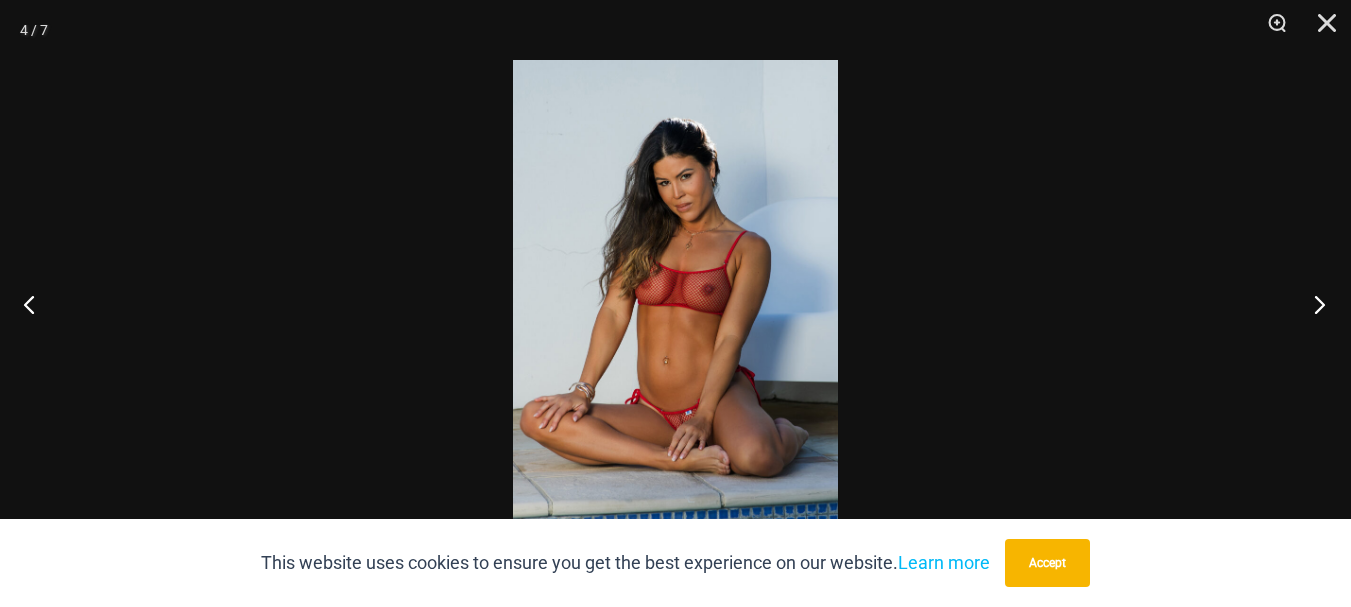 click at bounding box center (1313, 304) 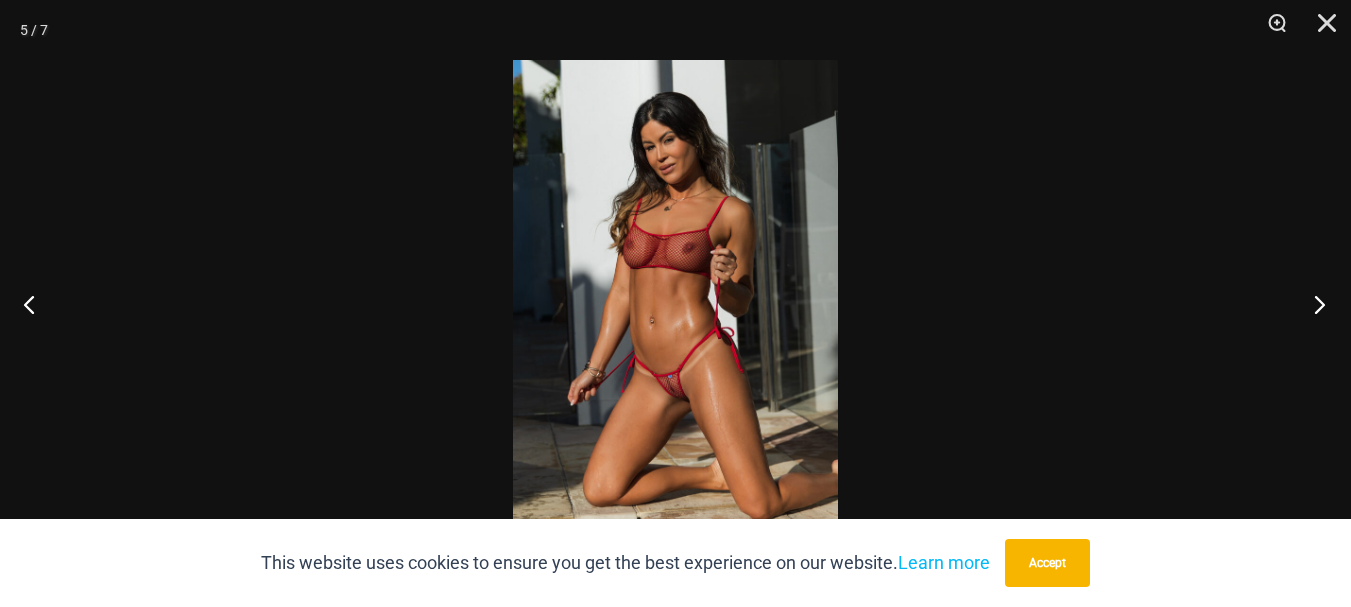 click at bounding box center [1313, 304] 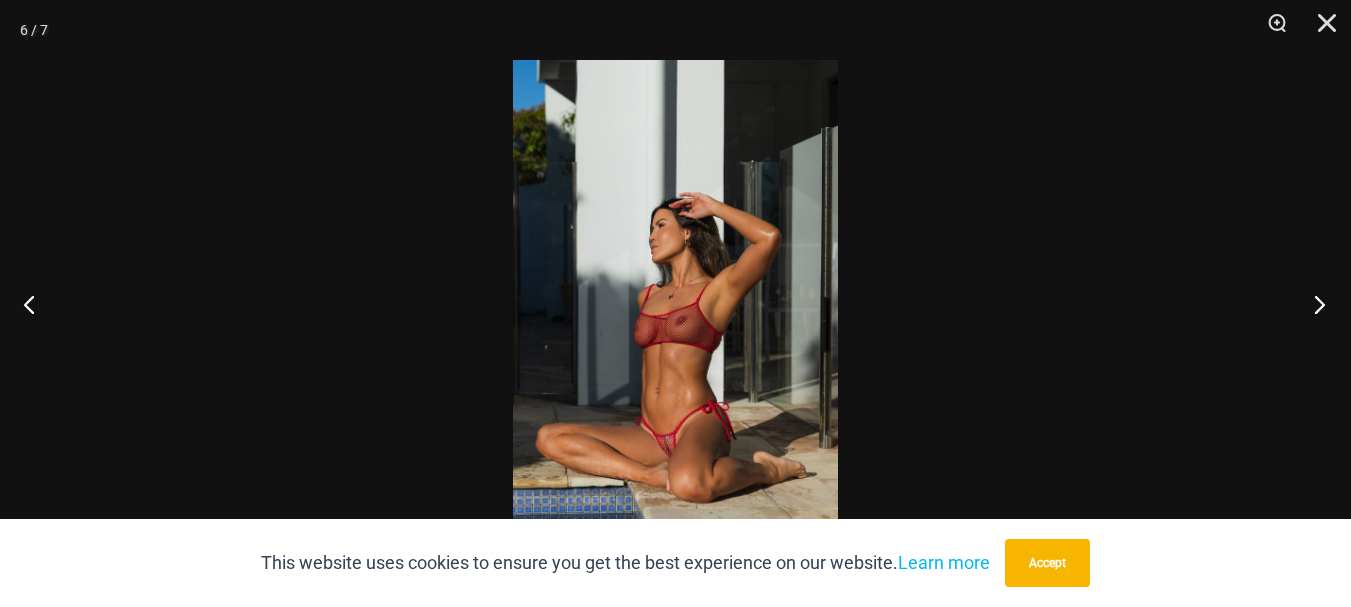click at bounding box center [1313, 304] 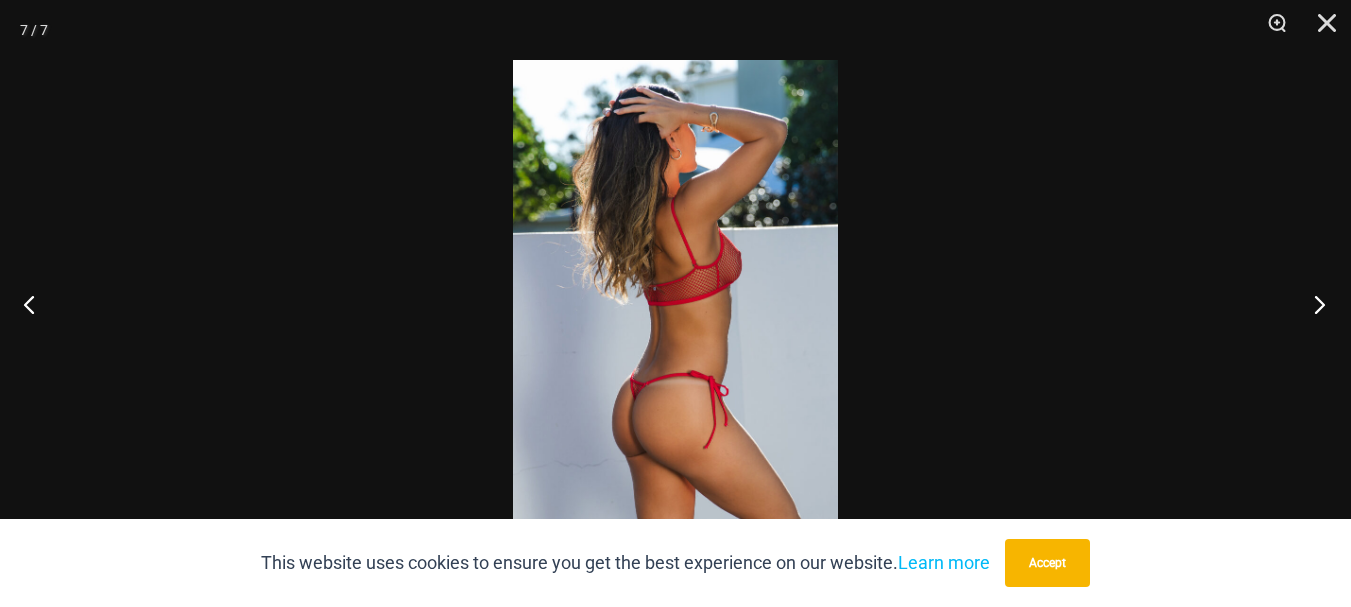 click at bounding box center (1313, 304) 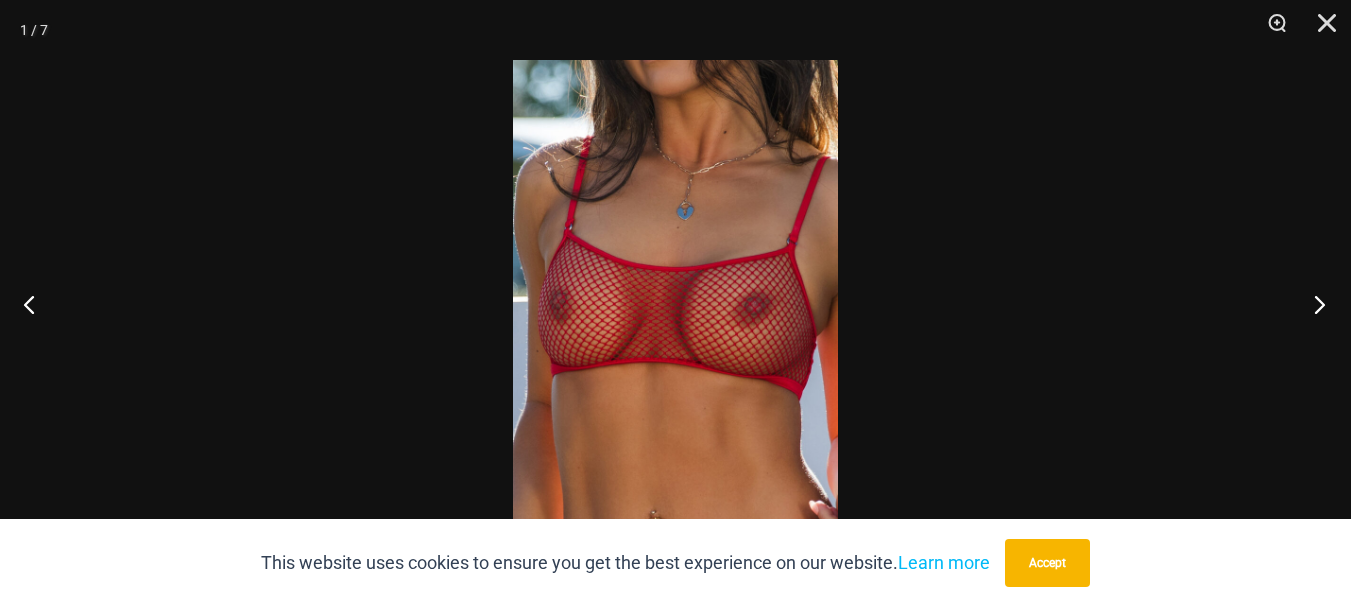 click at bounding box center [1313, 304] 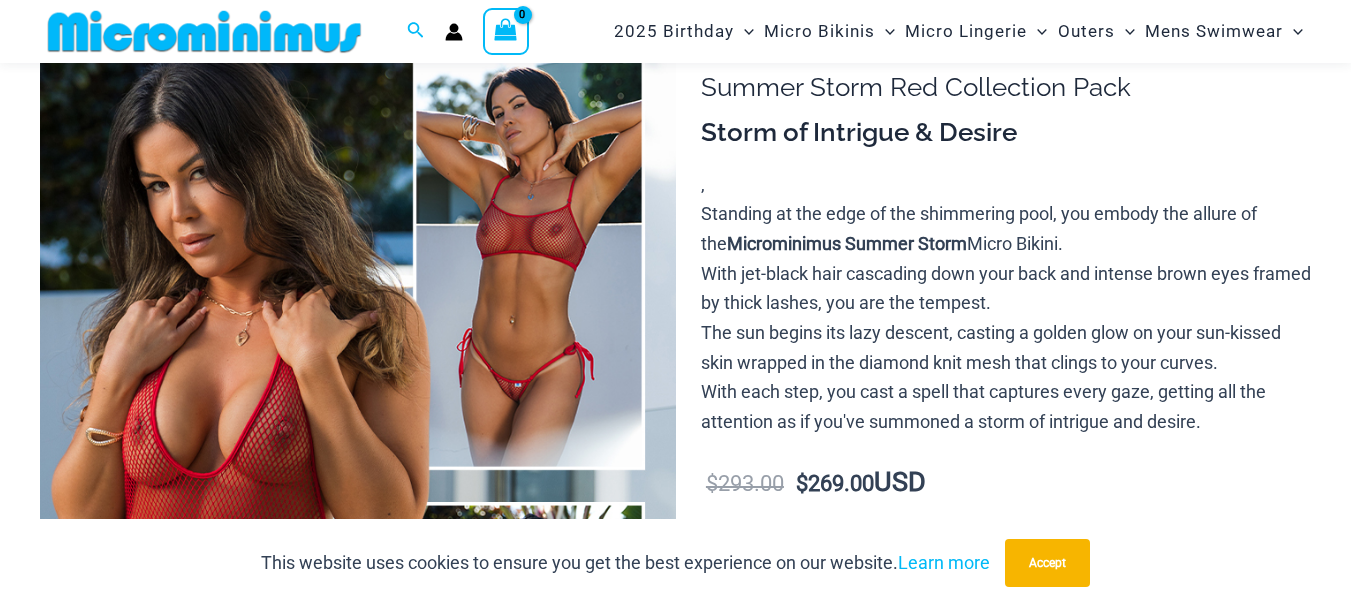 scroll, scrollTop: 181, scrollLeft: 0, axis: vertical 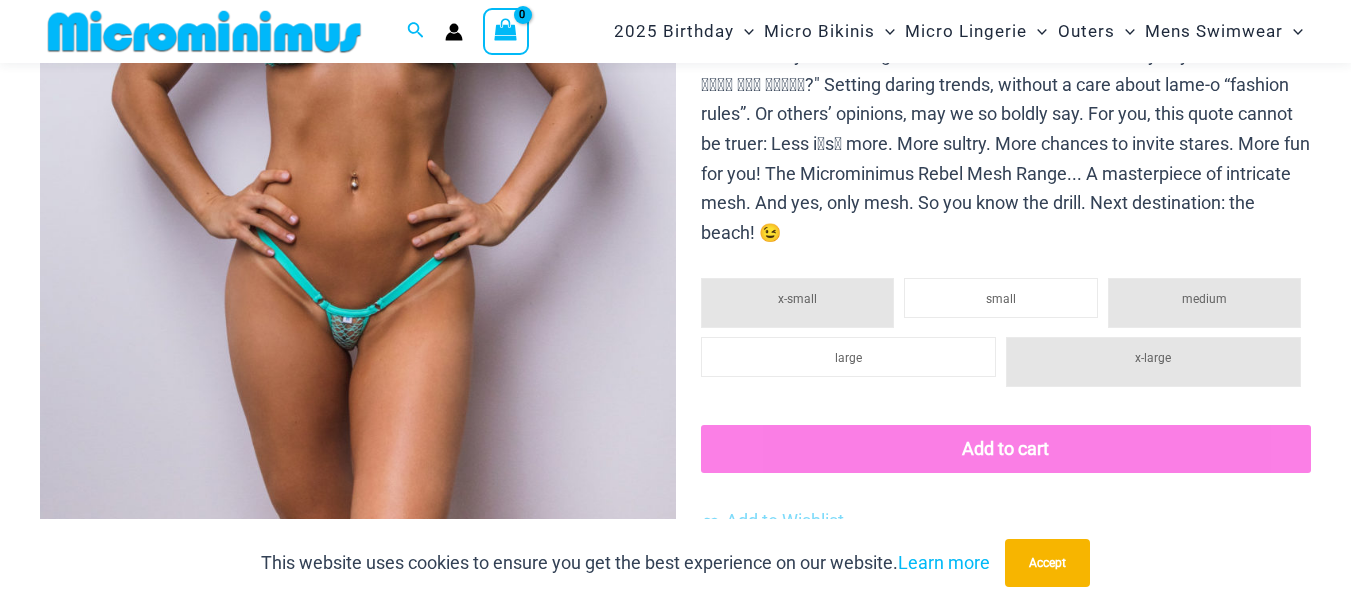 click at bounding box center [358, 115] 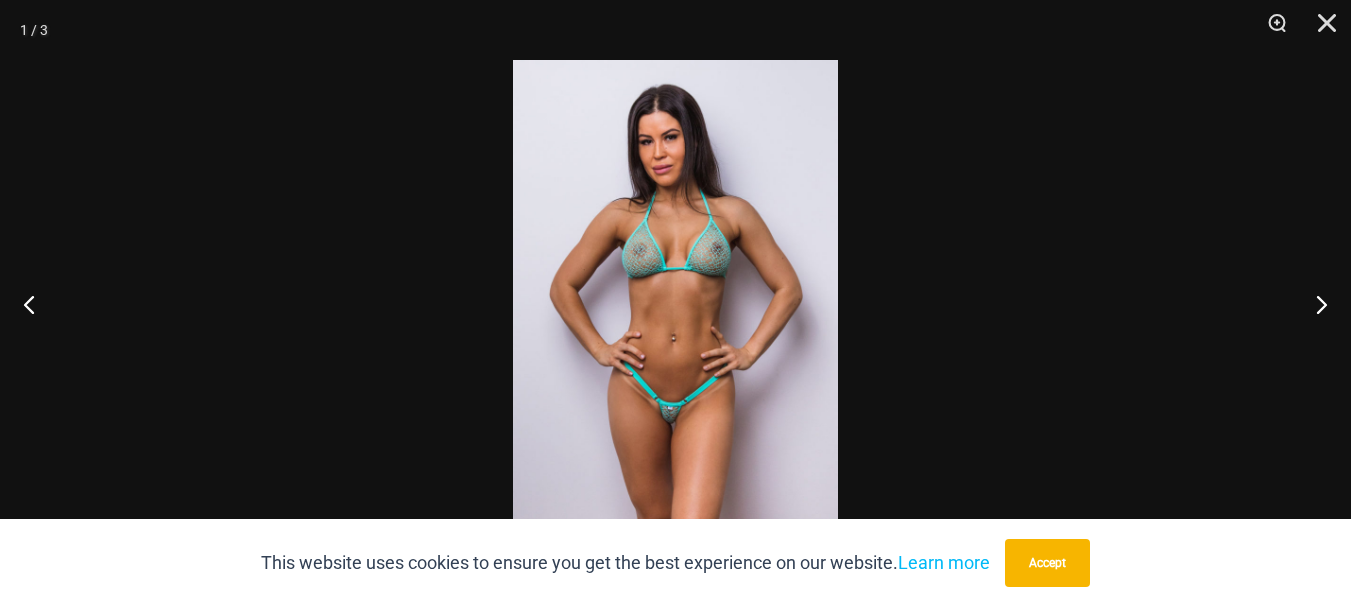 click at bounding box center [675, 303] 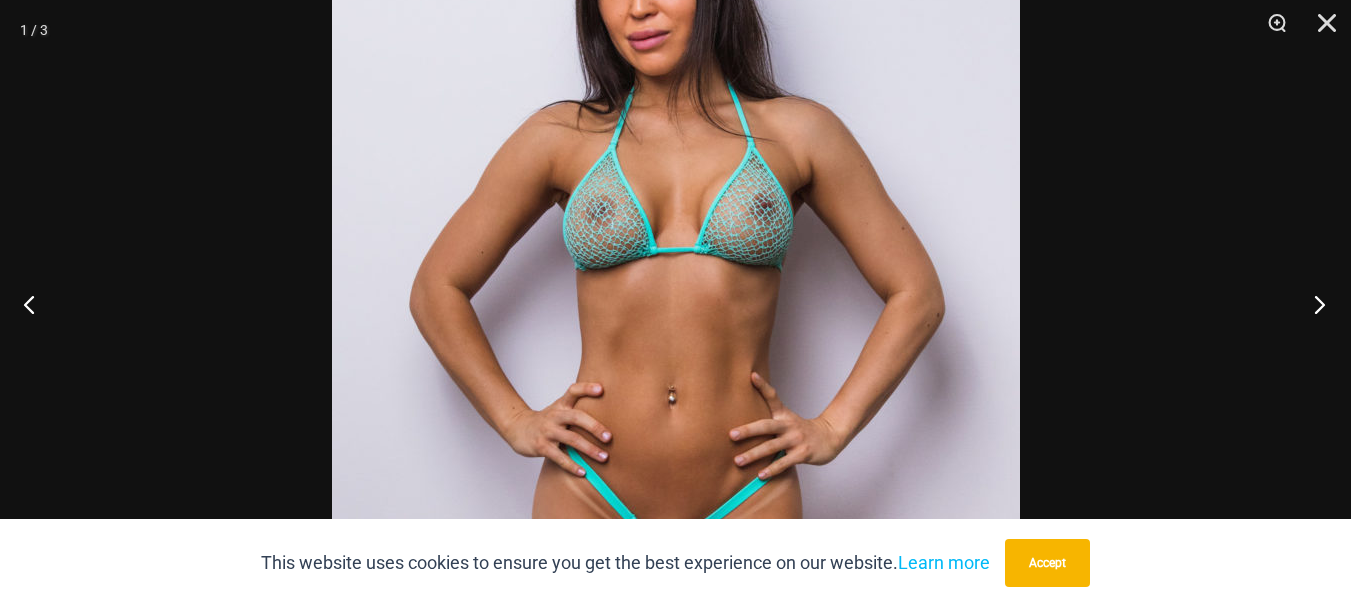 click at bounding box center [1313, 304] 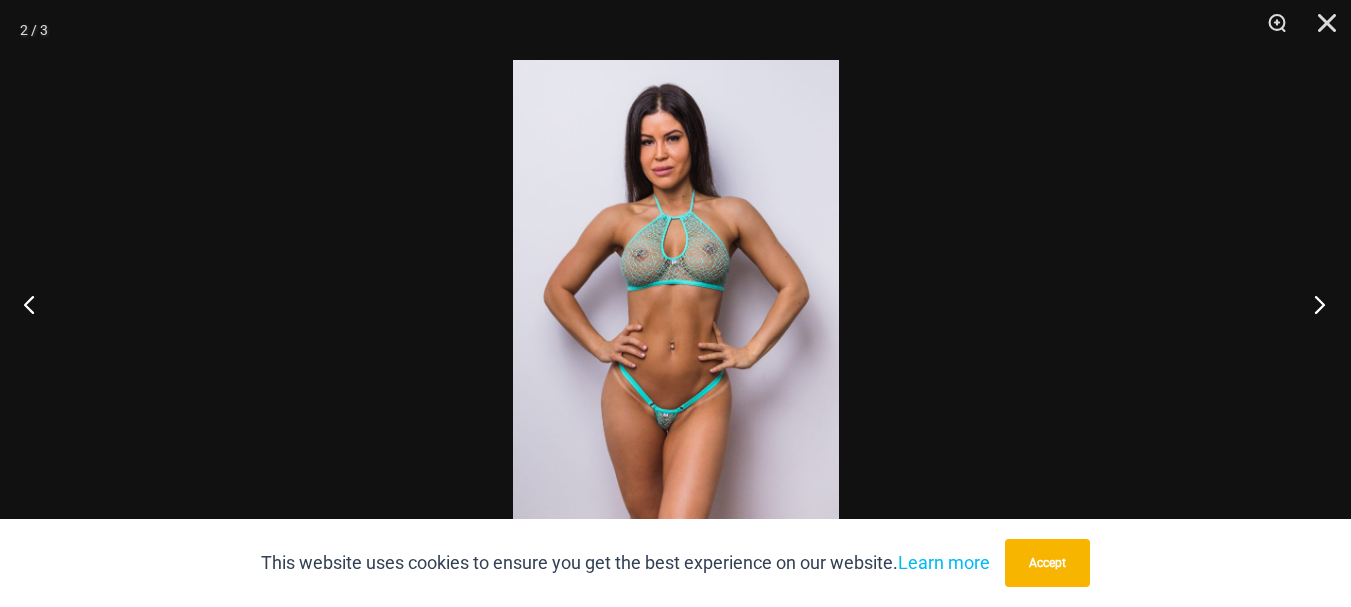 click at bounding box center (1313, 304) 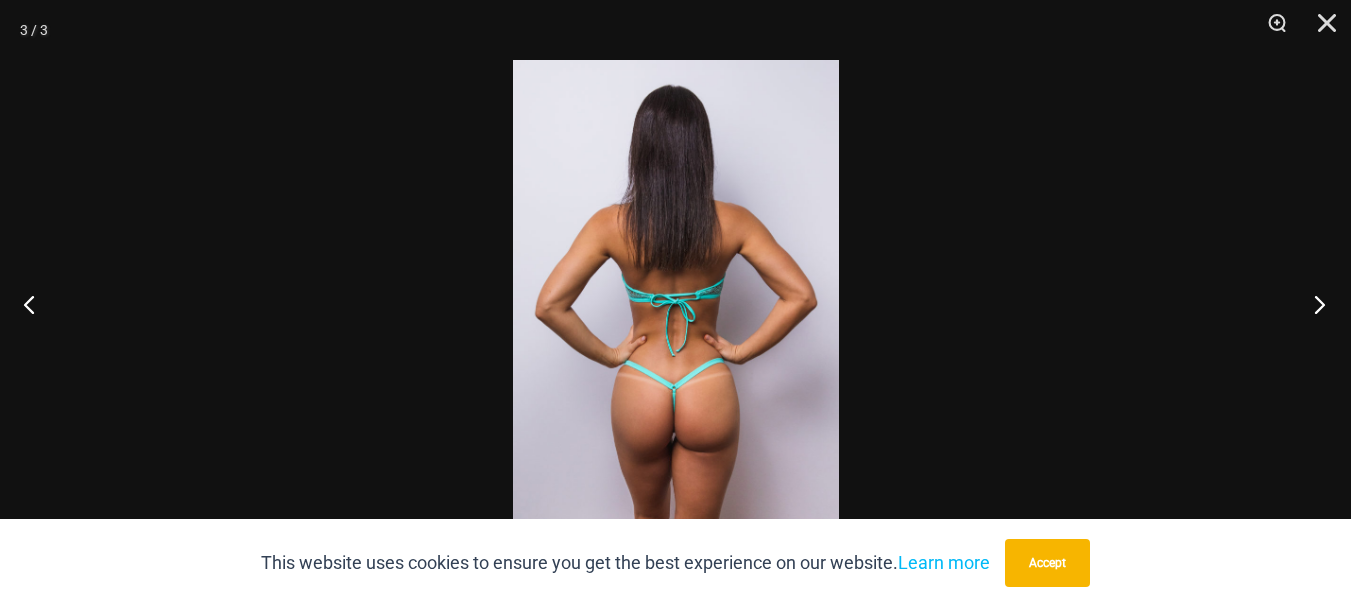 click at bounding box center (1313, 304) 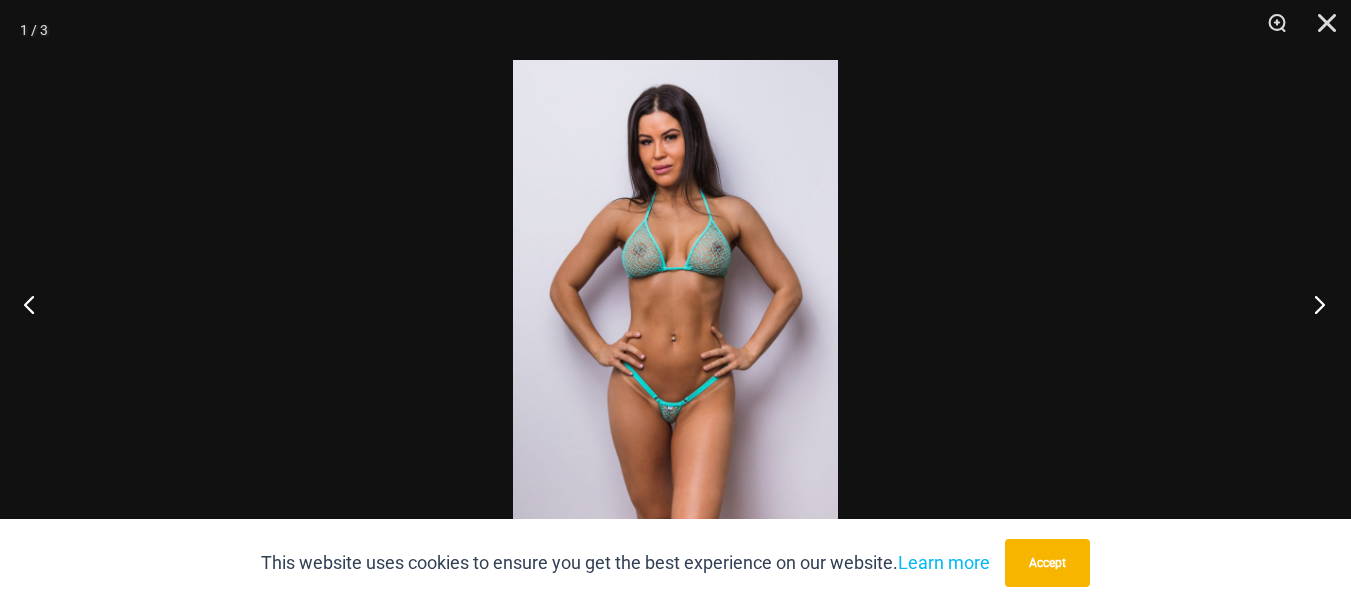 click at bounding box center (1313, 304) 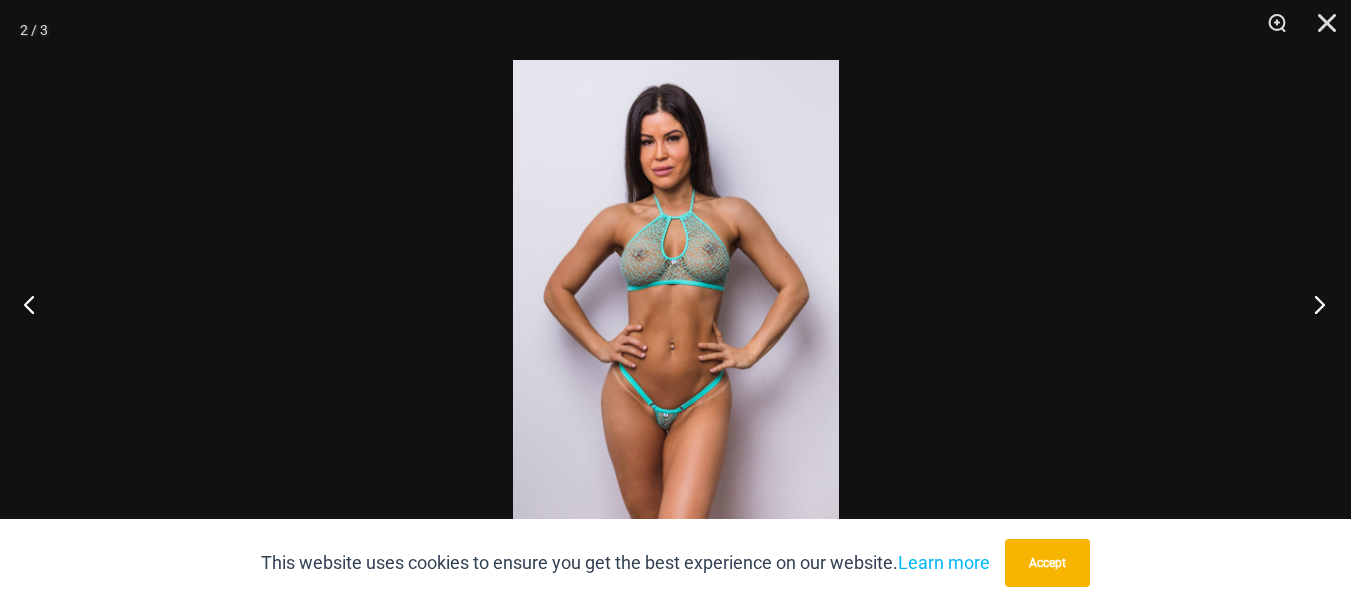 click at bounding box center (1313, 304) 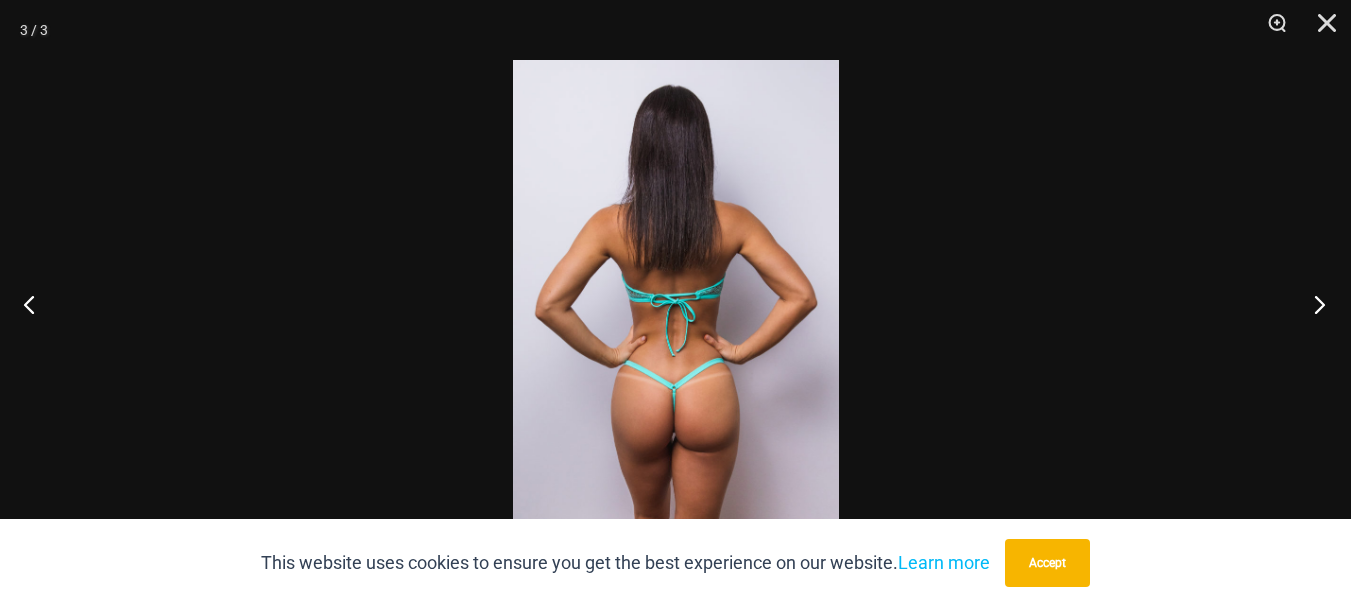 click at bounding box center (1313, 304) 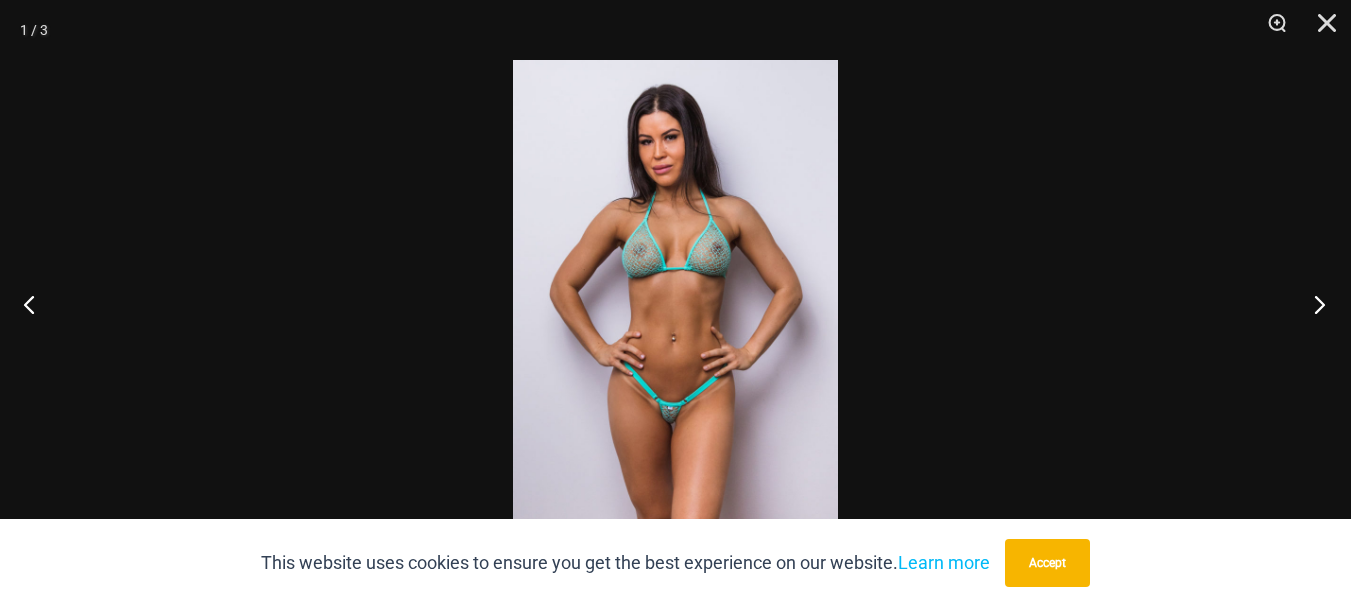 click at bounding box center [1313, 304] 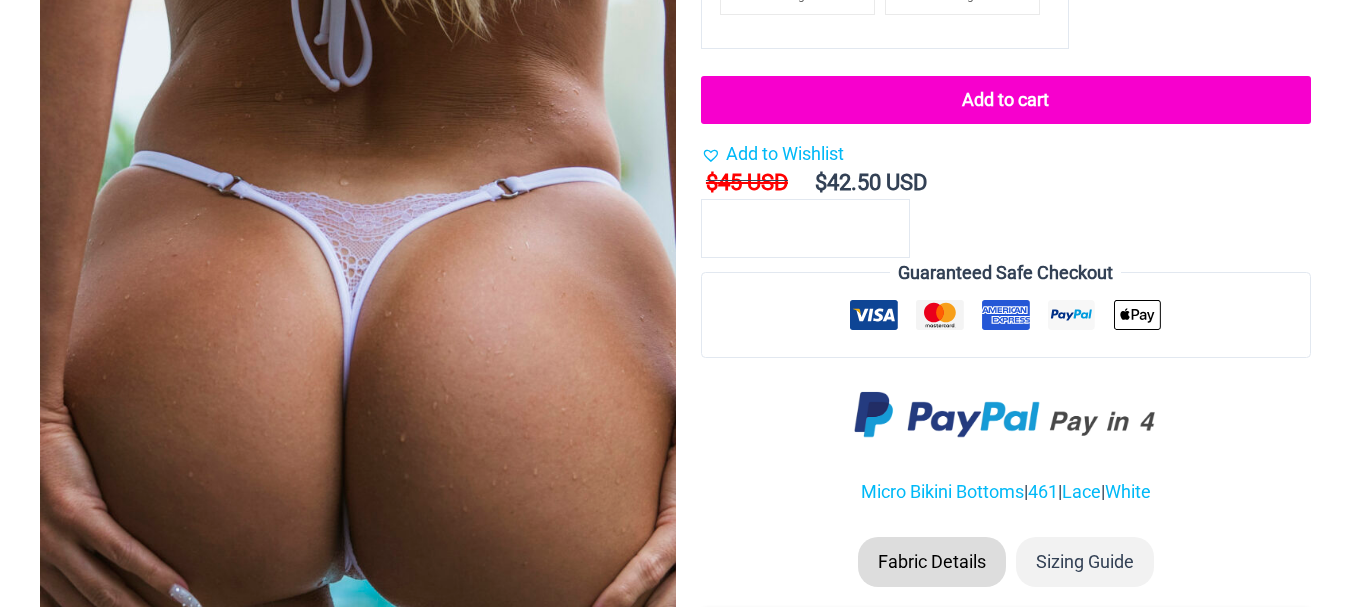 scroll, scrollTop: 600, scrollLeft: 0, axis: vertical 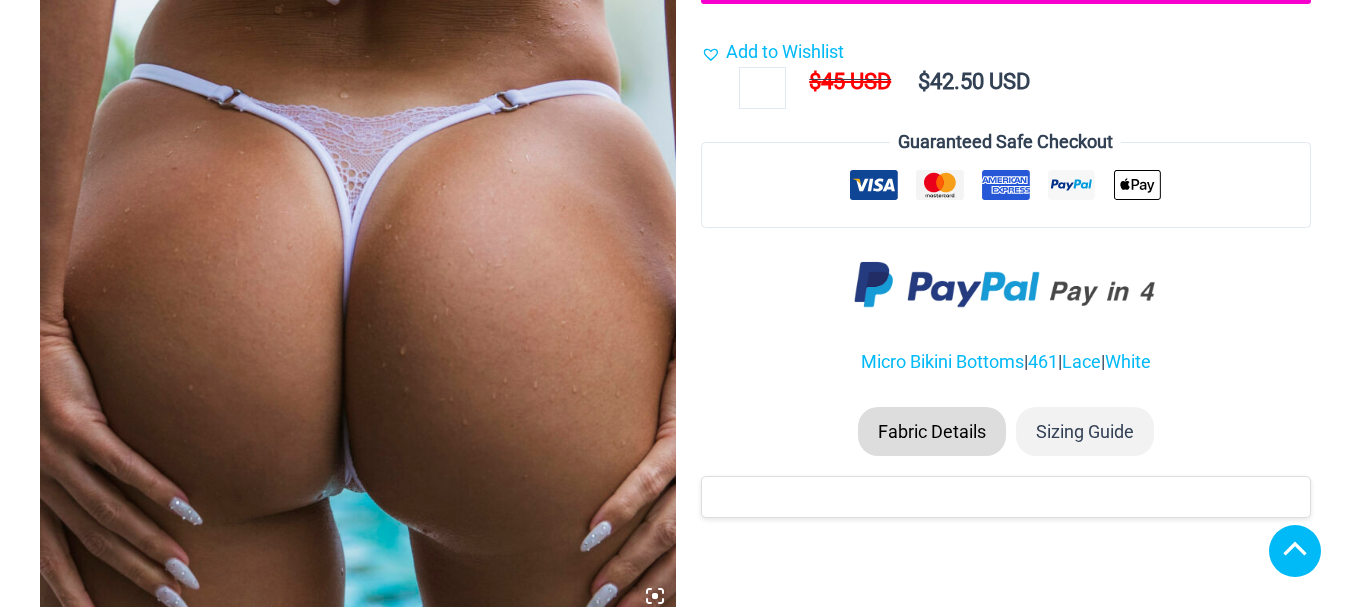 click at bounding box center (358, 108) 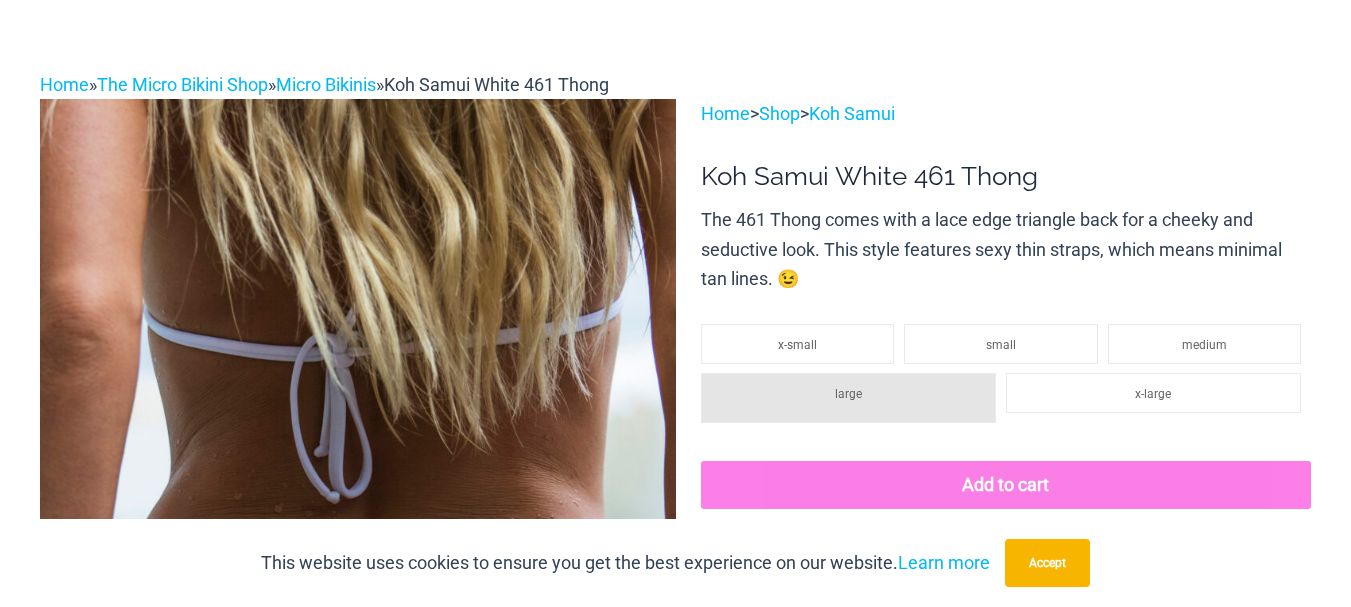 scroll, scrollTop: 0, scrollLeft: 0, axis: both 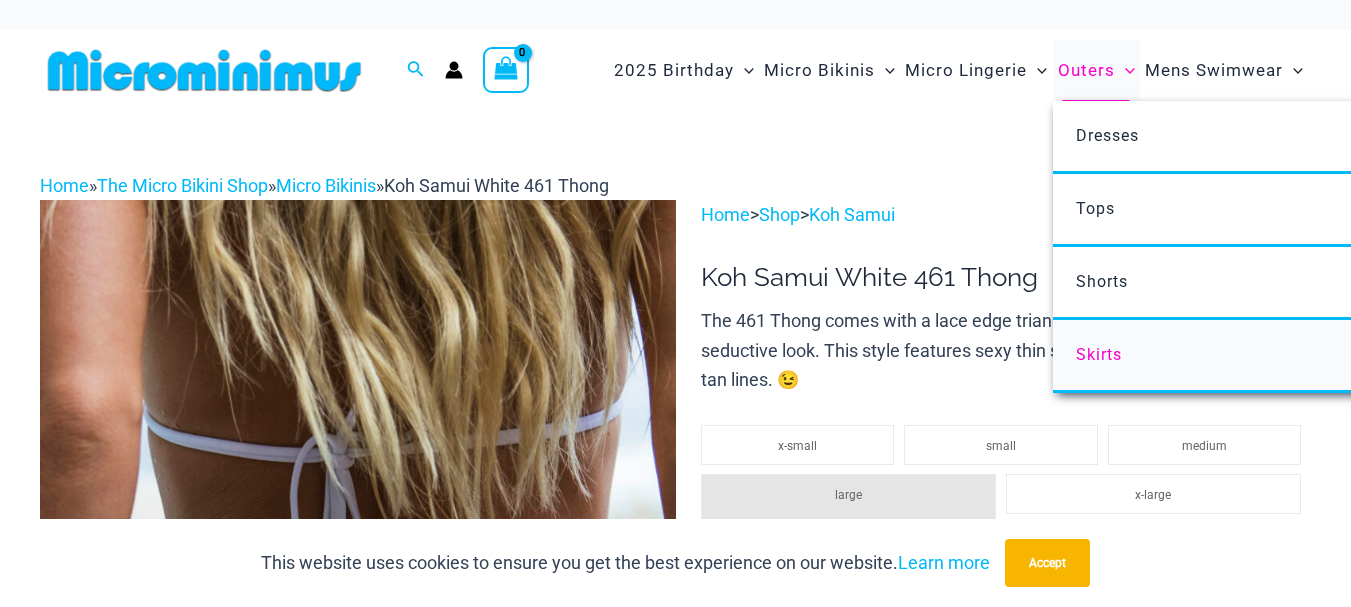 click on "Skirts" at bounding box center [1099, 354] 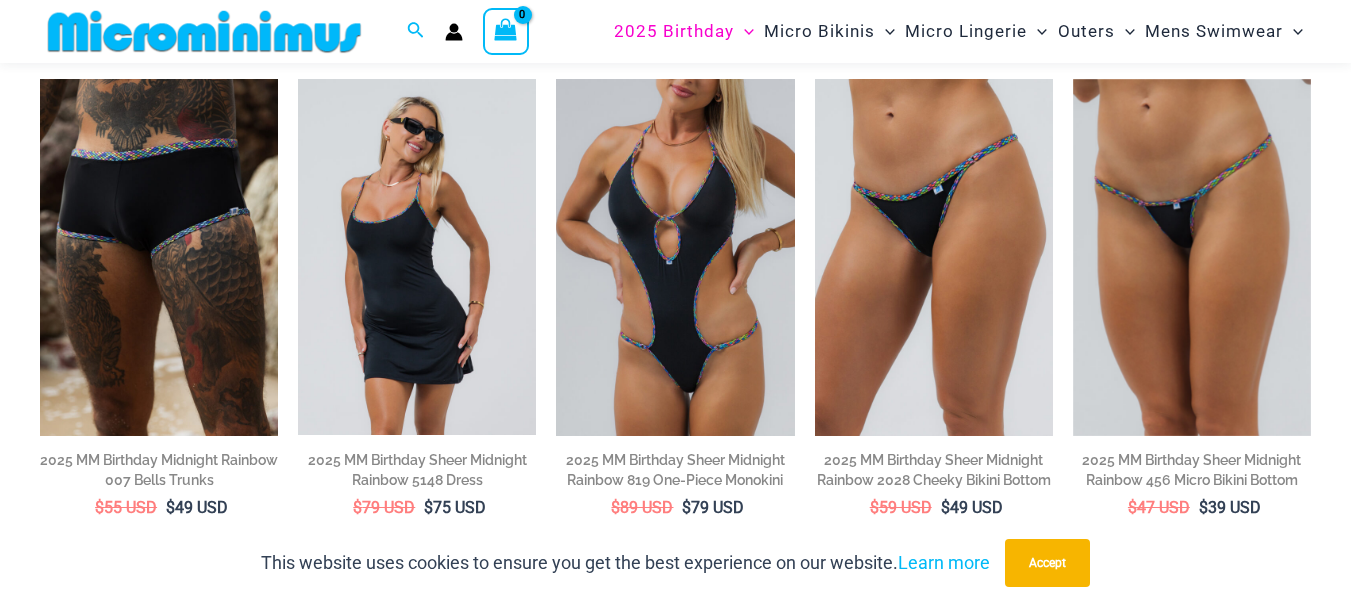 scroll, scrollTop: 885, scrollLeft: 0, axis: vertical 